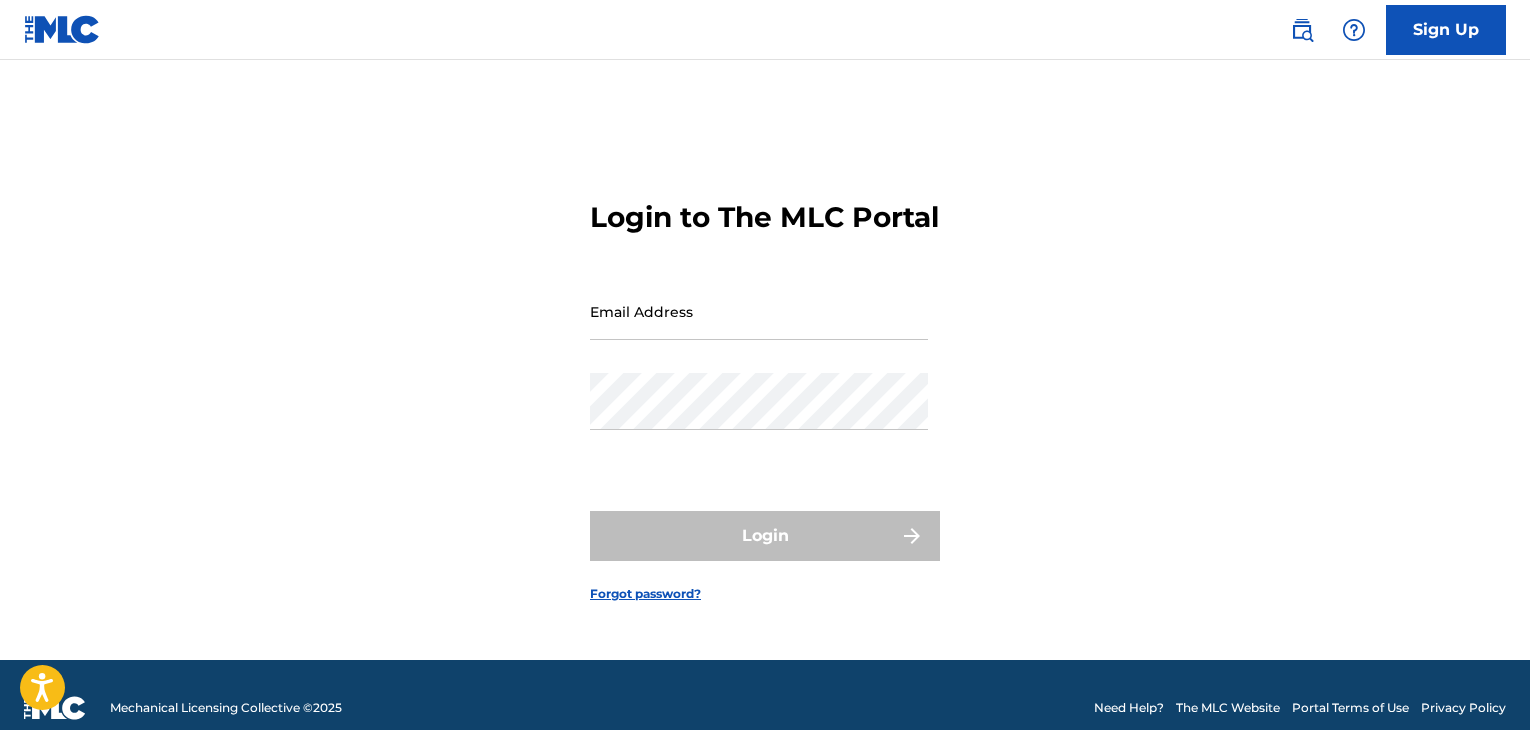 scroll, scrollTop: 0, scrollLeft: 0, axis: both 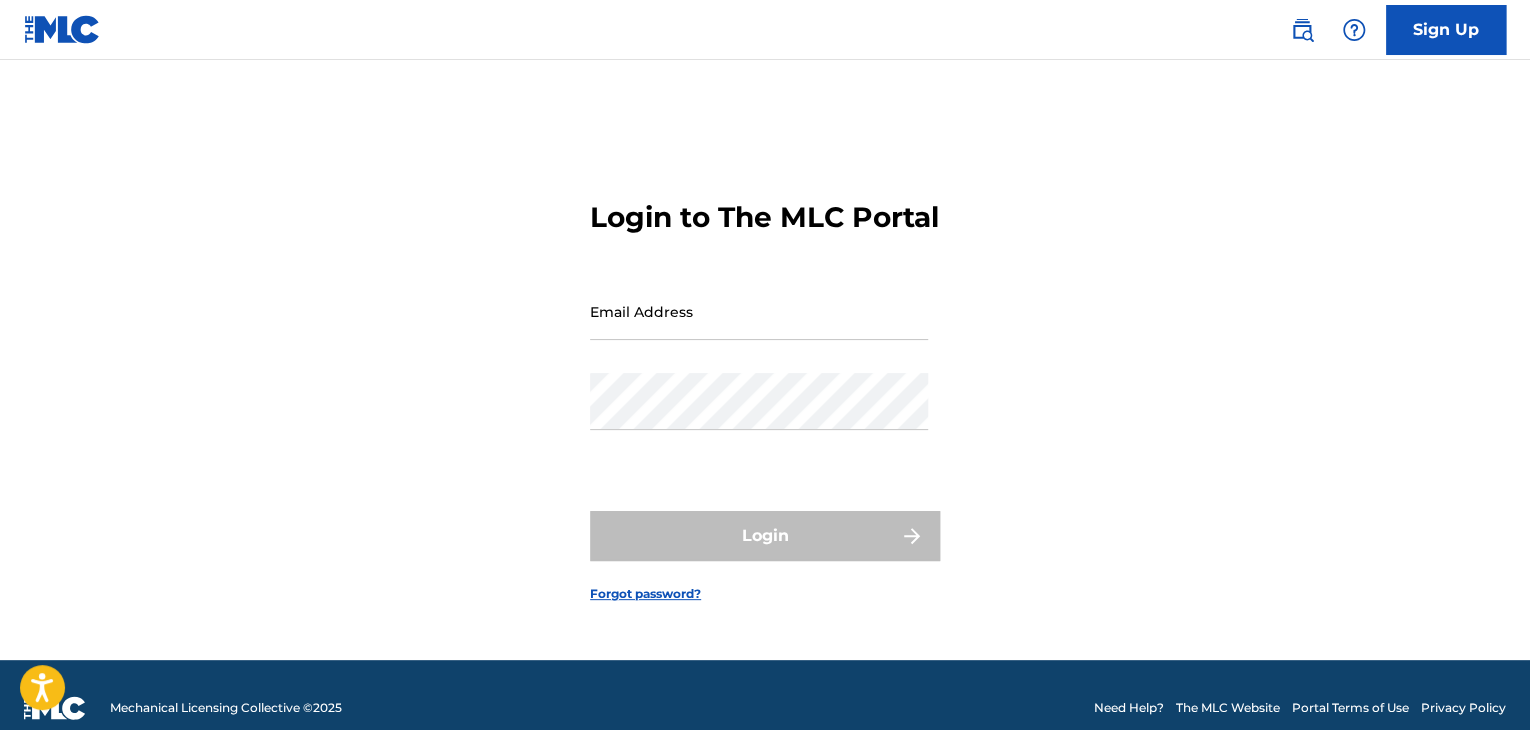 click on "Email Address" at bounding box center (759, 311) 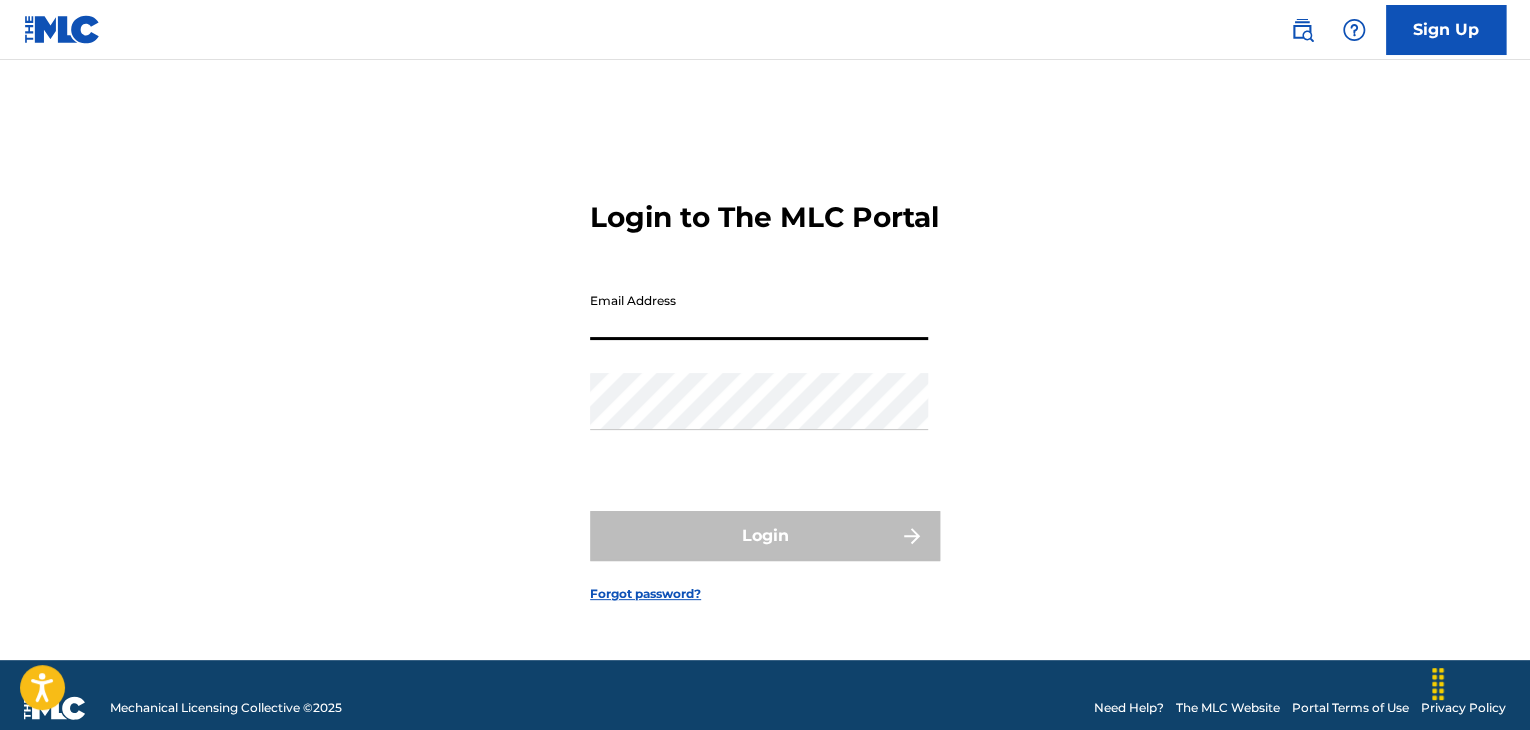 type on "finndizzleofficialmusic@[EMAIL]" 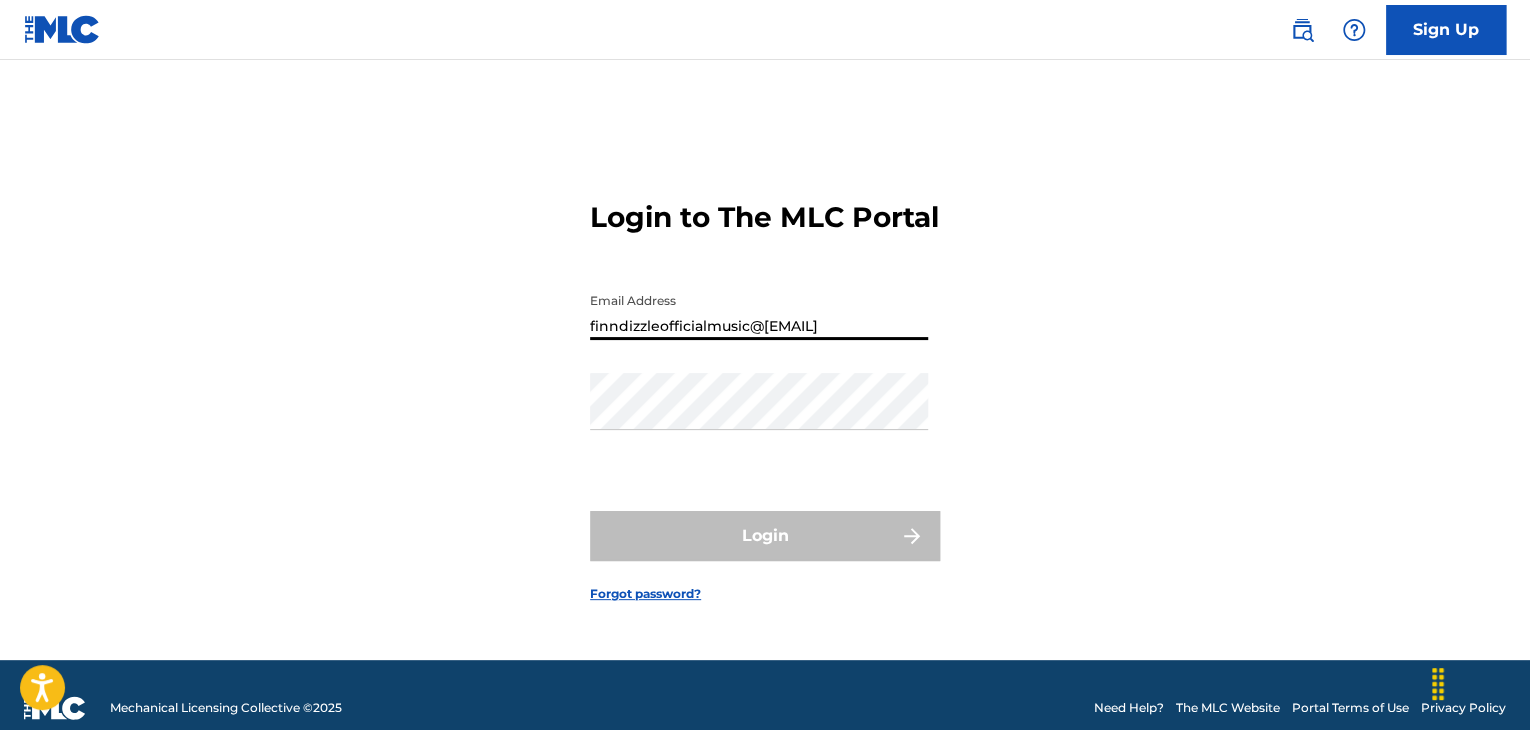 click on "finndizzleofficialmusic@[EMAIL]" at bounding box center (759, 311) 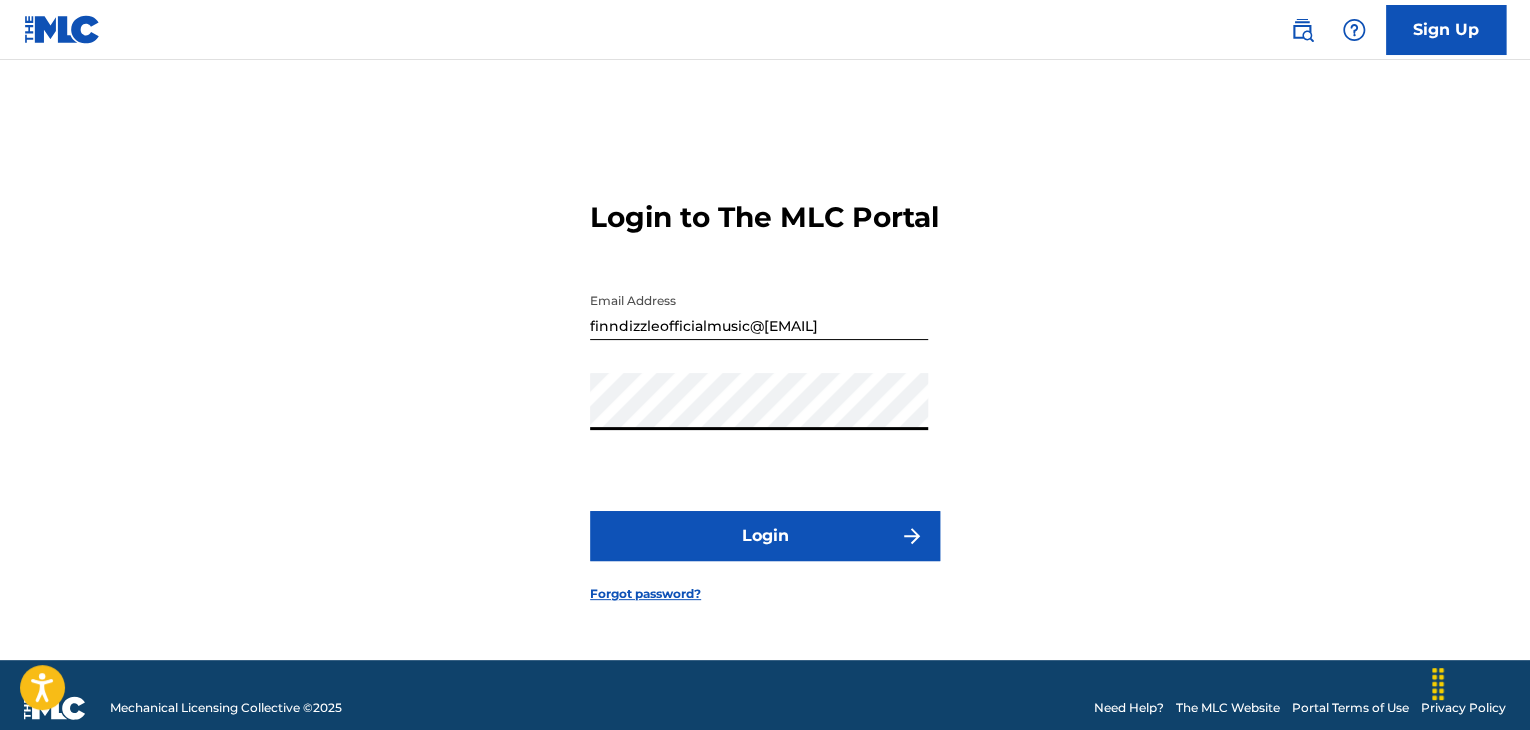 click on "Login" at bounding box center (765, 536) 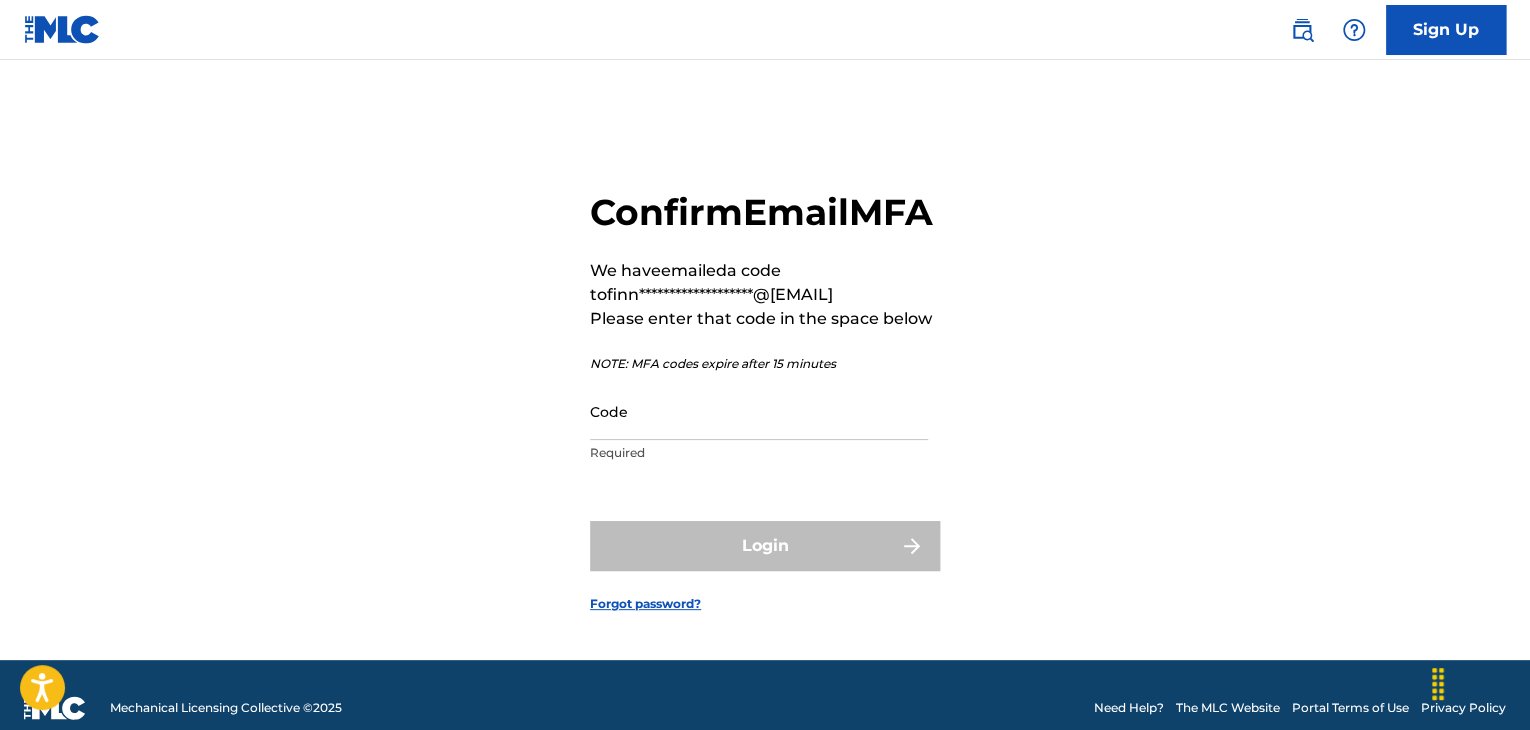 click on "Code" at bounding box center [759, 411] 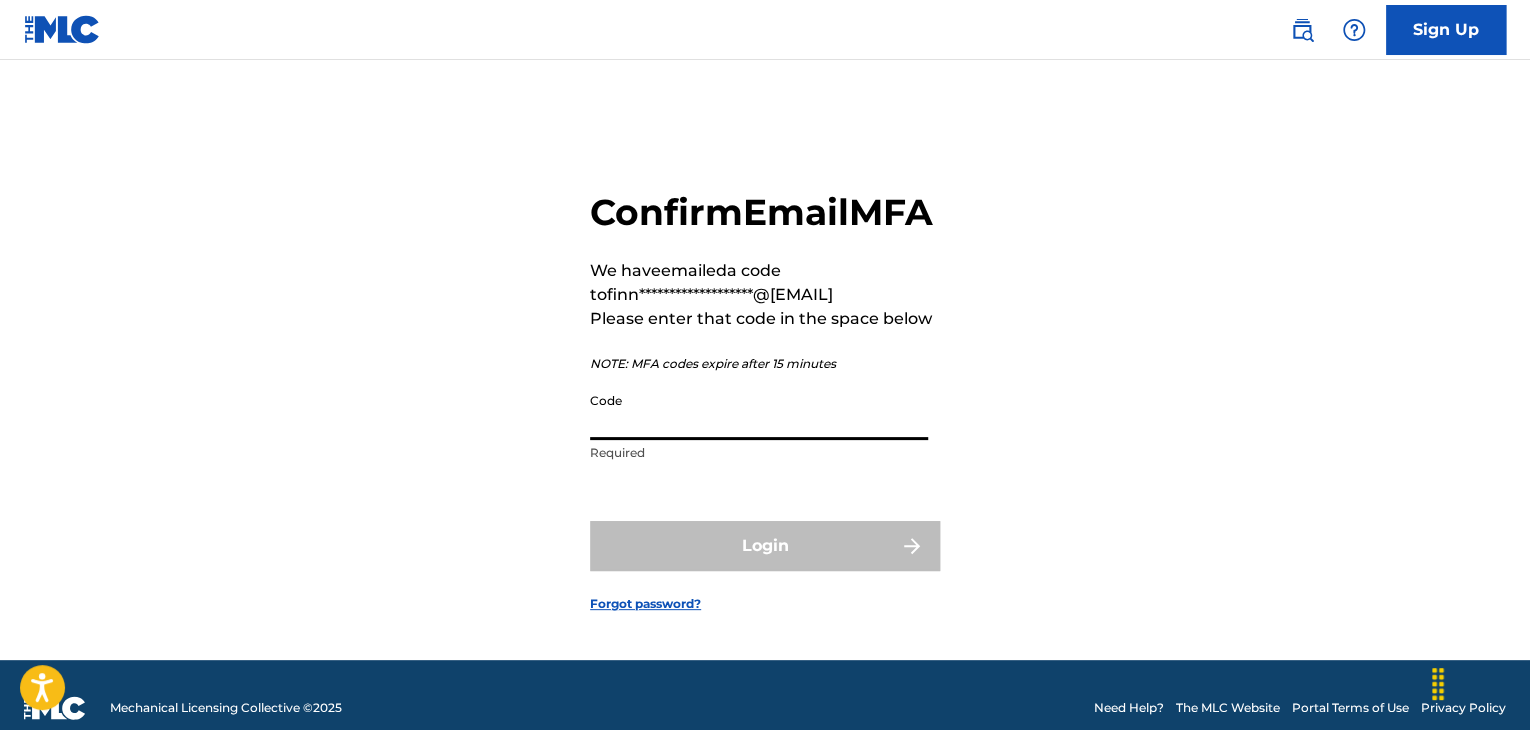 paste on "[ZIP]" 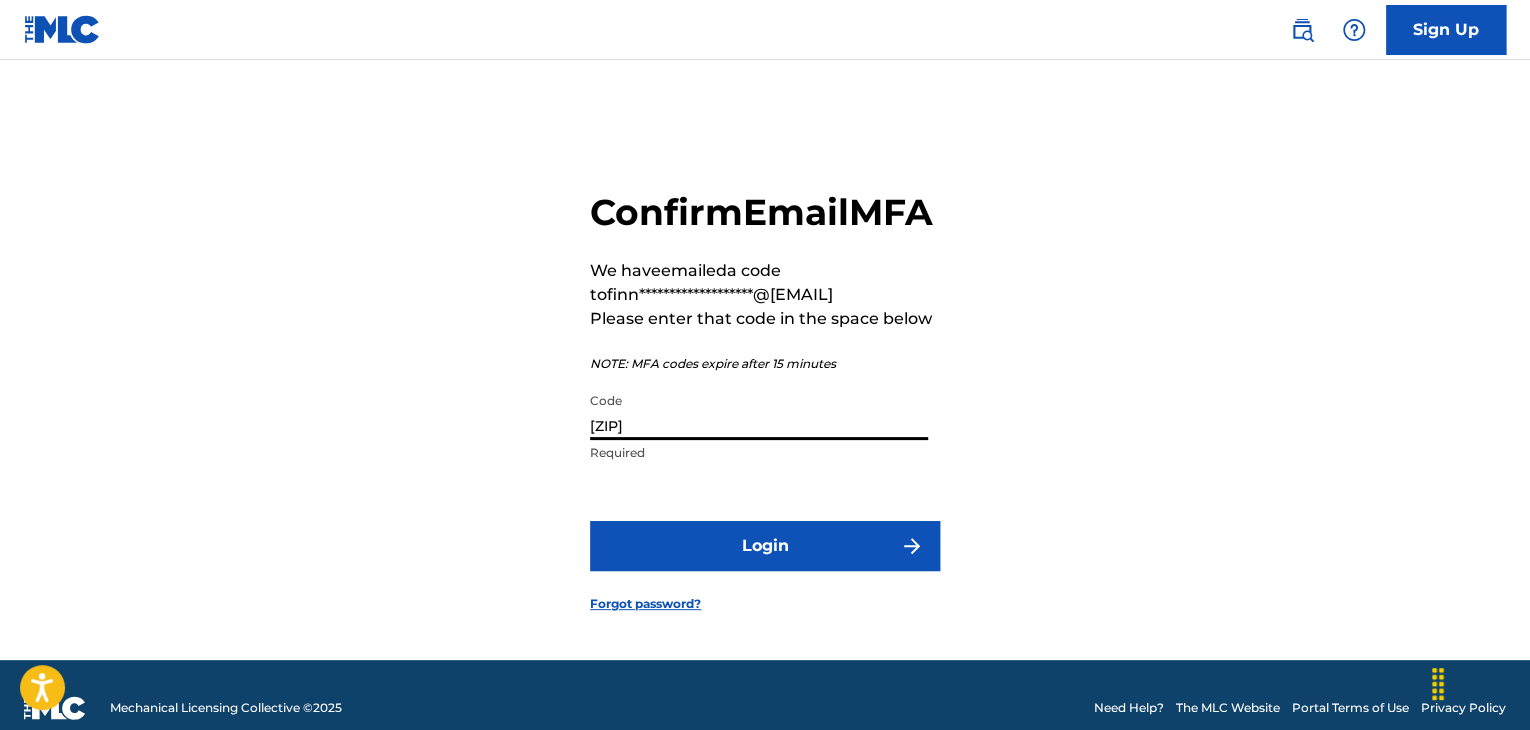 type on "[ZIP]" 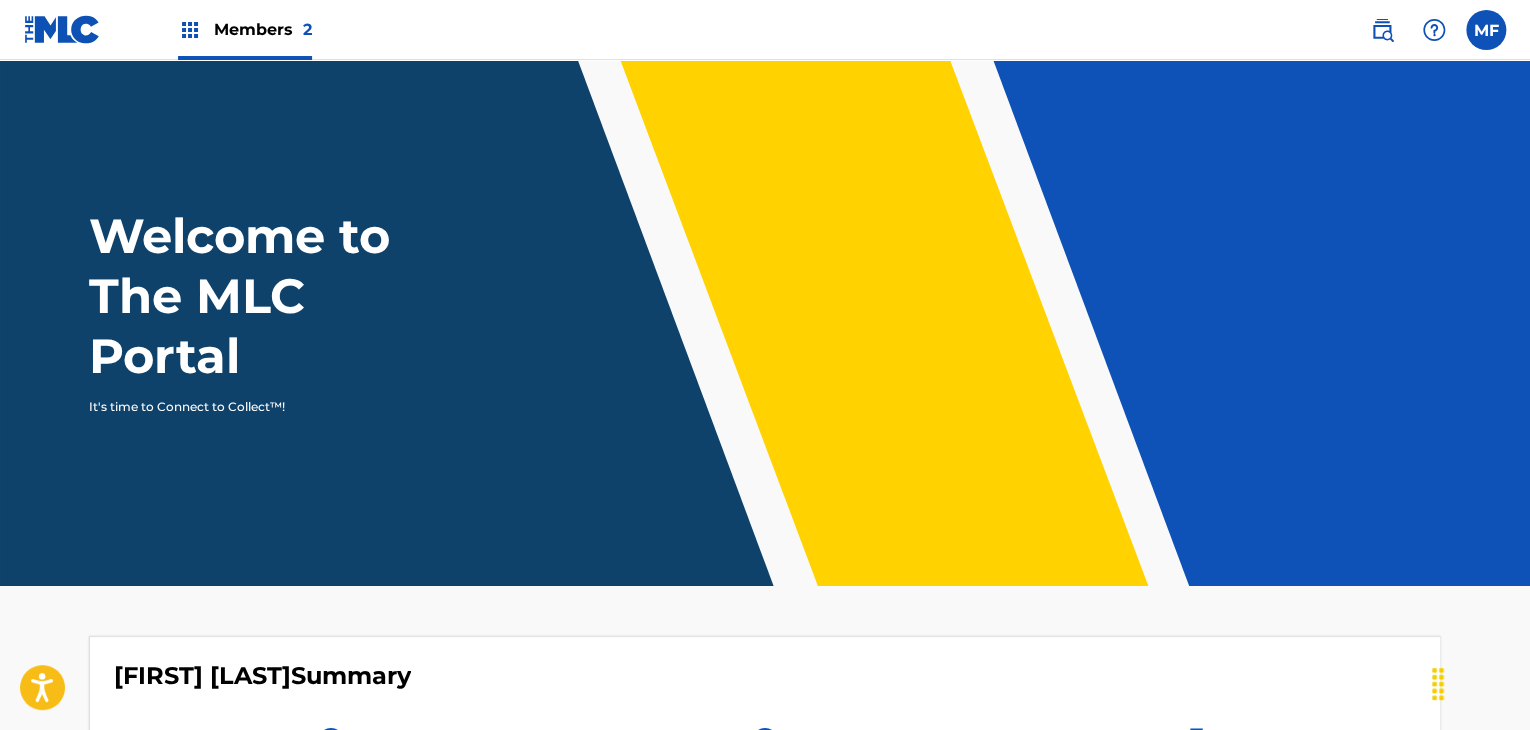 scroll, scrollTop: 0, scrollLeft: 0, axis: both 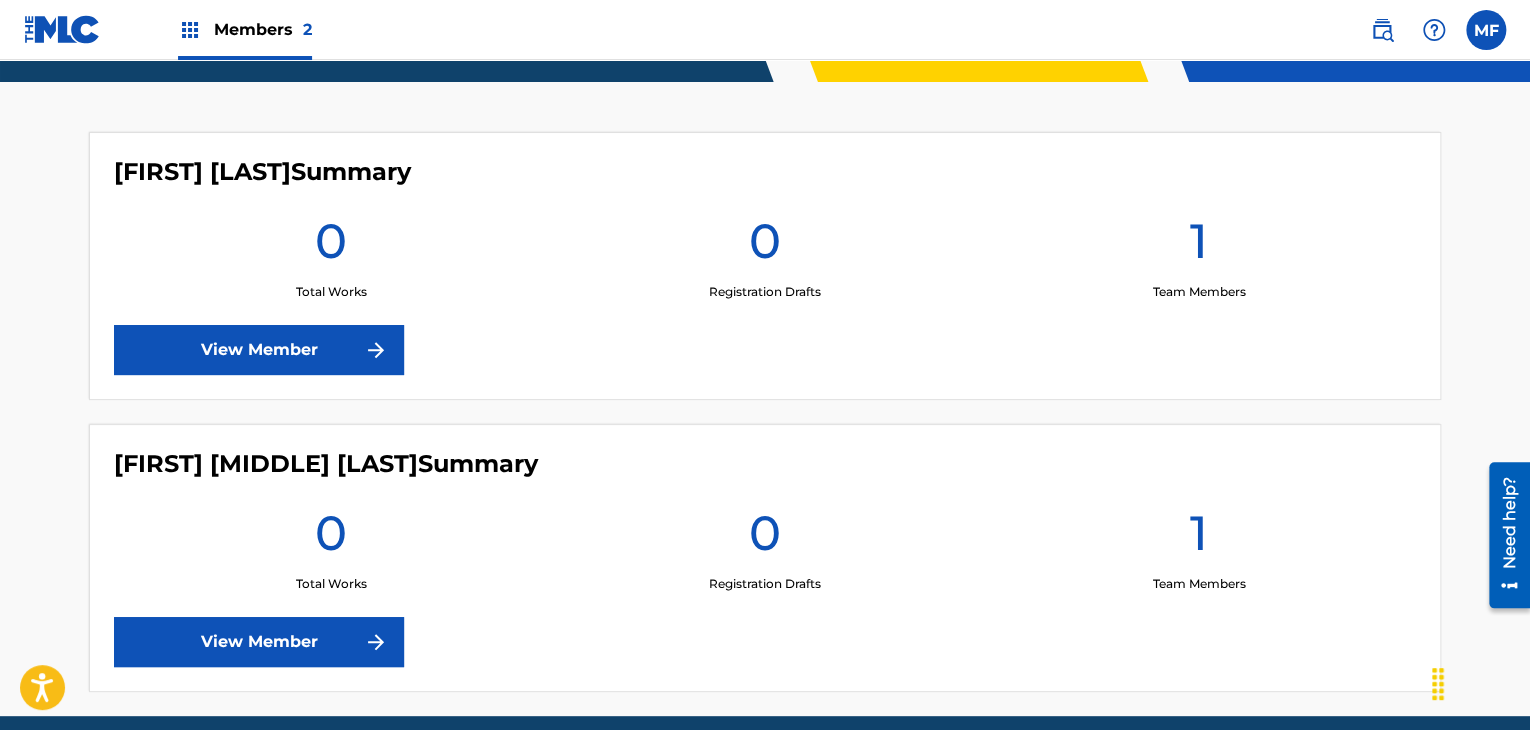 click at bounding box center (376, 350) 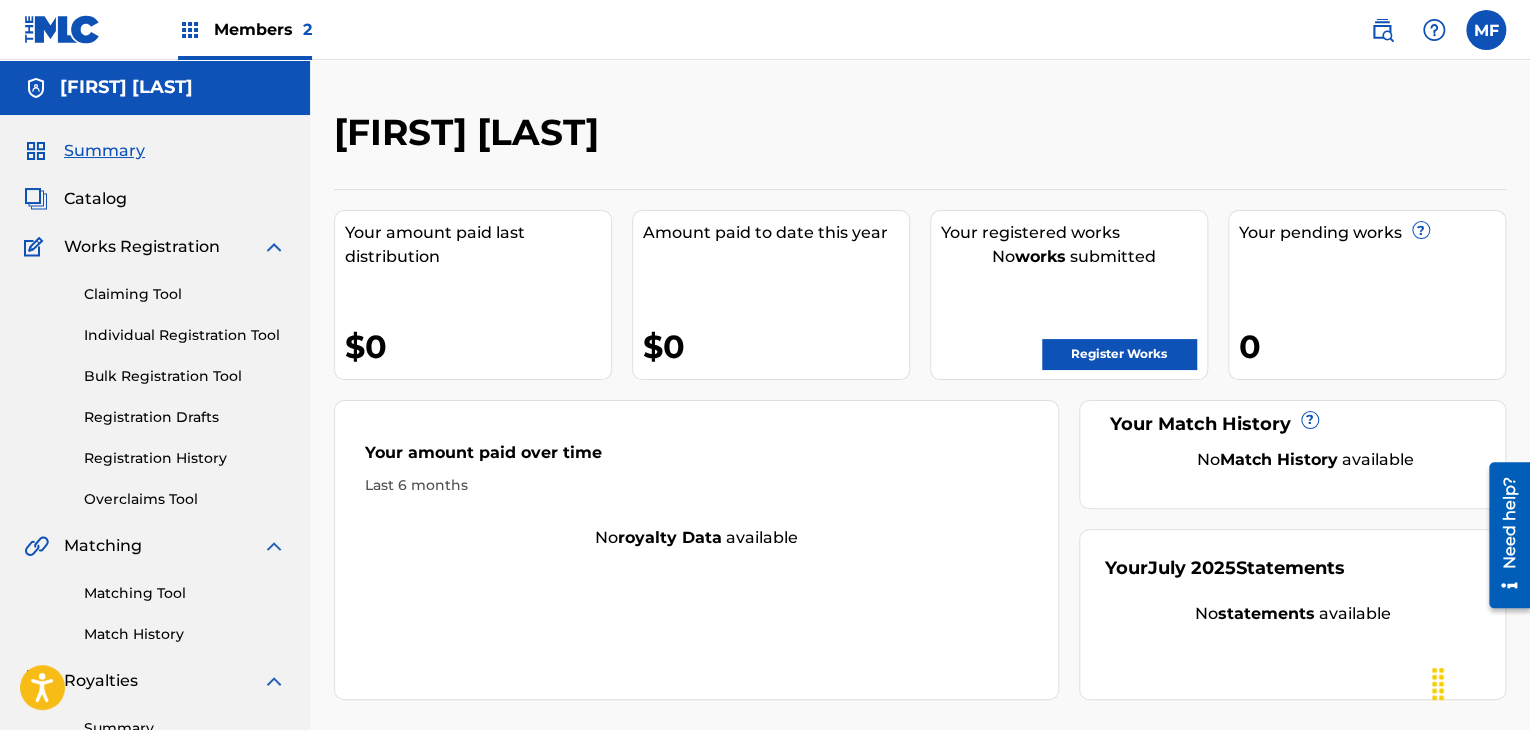click on "Claiming Tool" at bounding box center [185, 294] 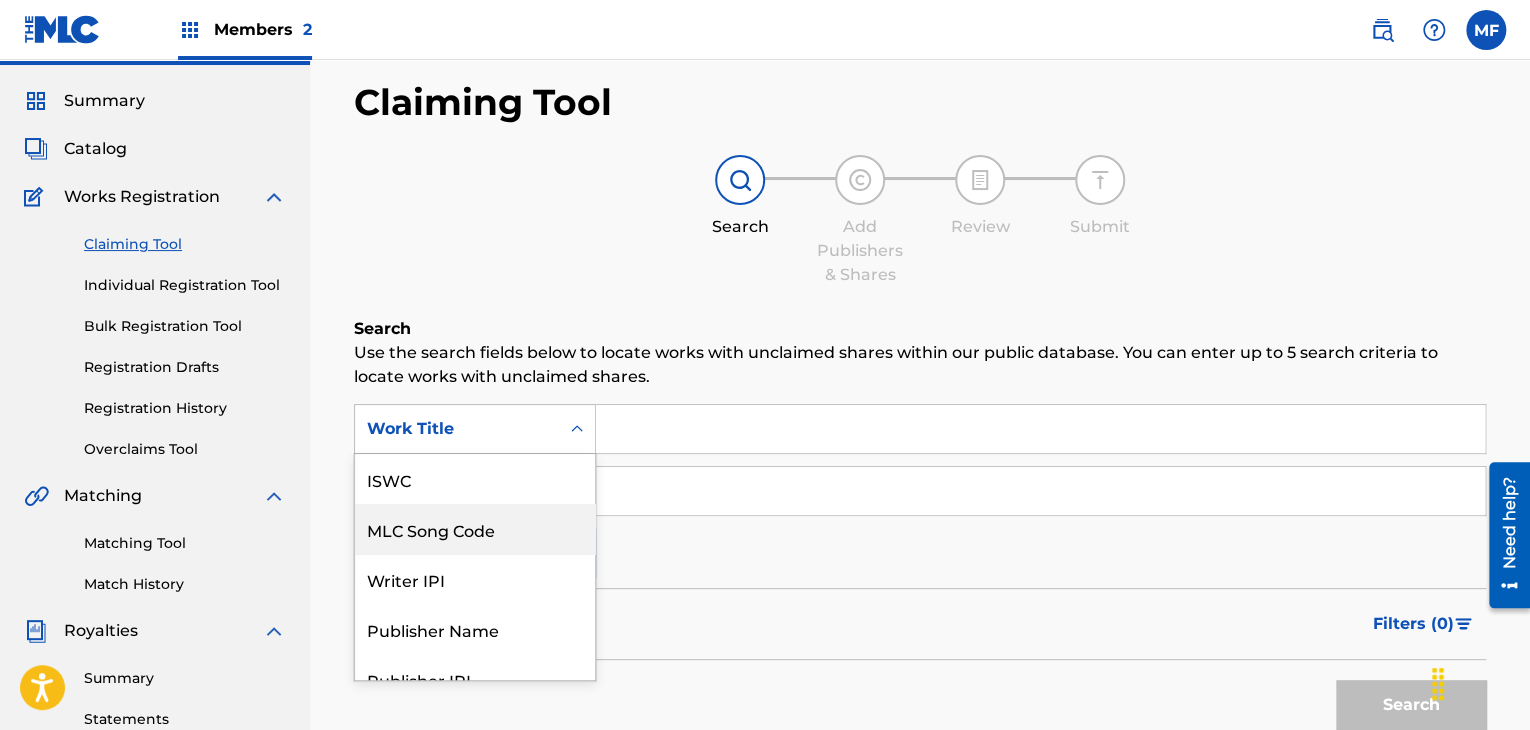 click on "7 results available. Use Up and Down to choose options, press Enter to select the currently focused option, press Escape to exit the menu, press Tab to select the option and exit the menu. Work Title ISWC MLC Song Code Writer IPI Publisher Name Publisher IPI MLC Publisher Number Work Title" at bounding box center (475, 429) 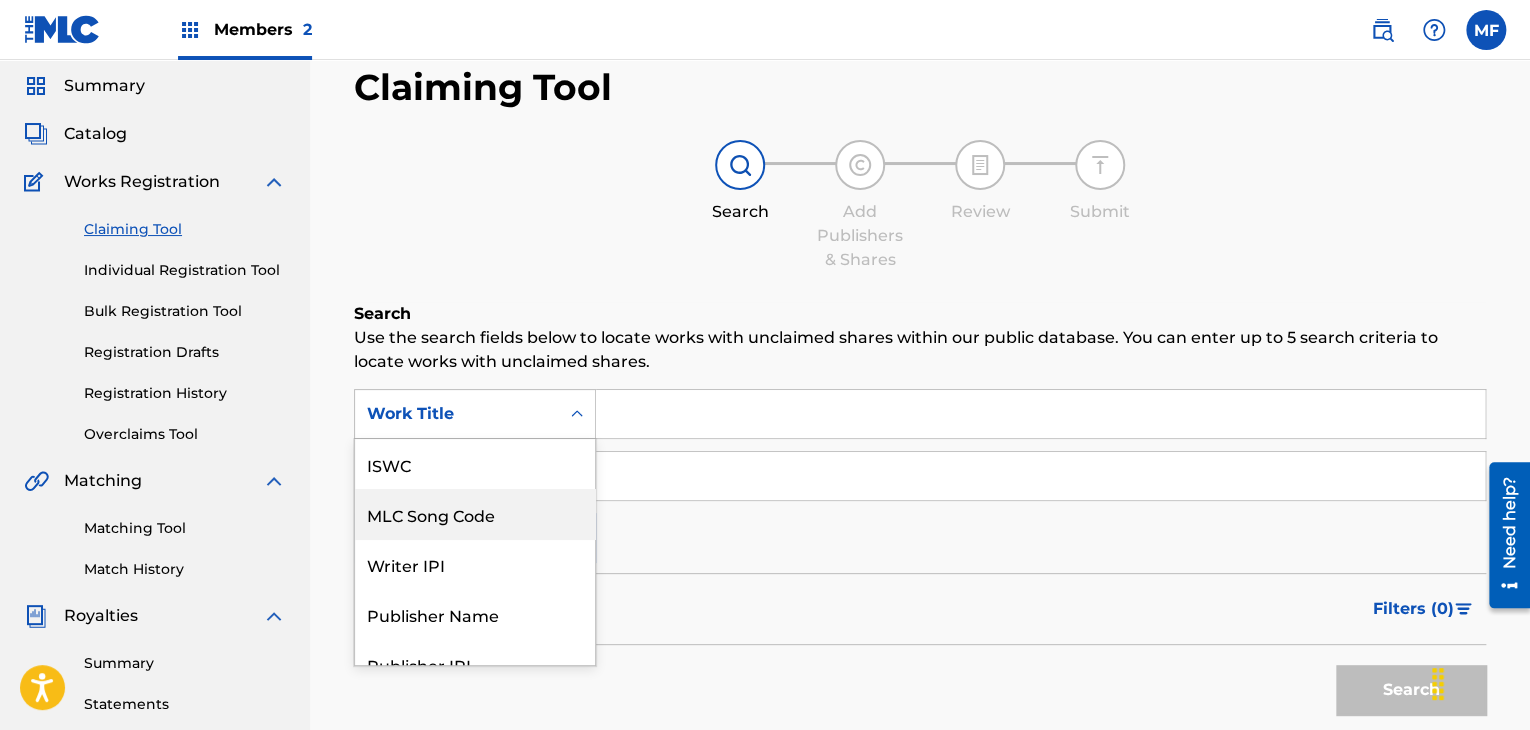 scroll, scrollTop: 72, scrollLeft: 0, axis: vertical 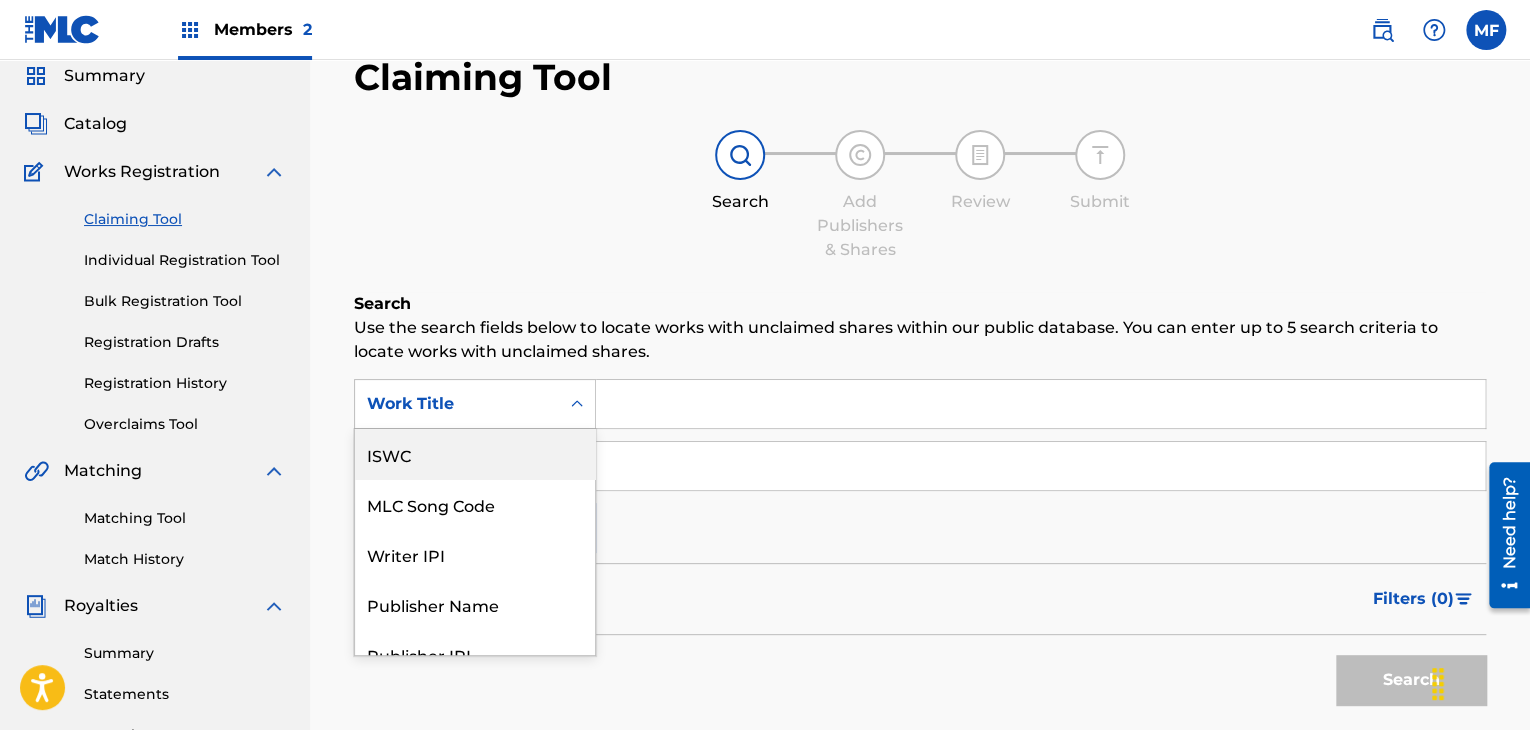 click on "ISWC" at bounding box center (475, 454) 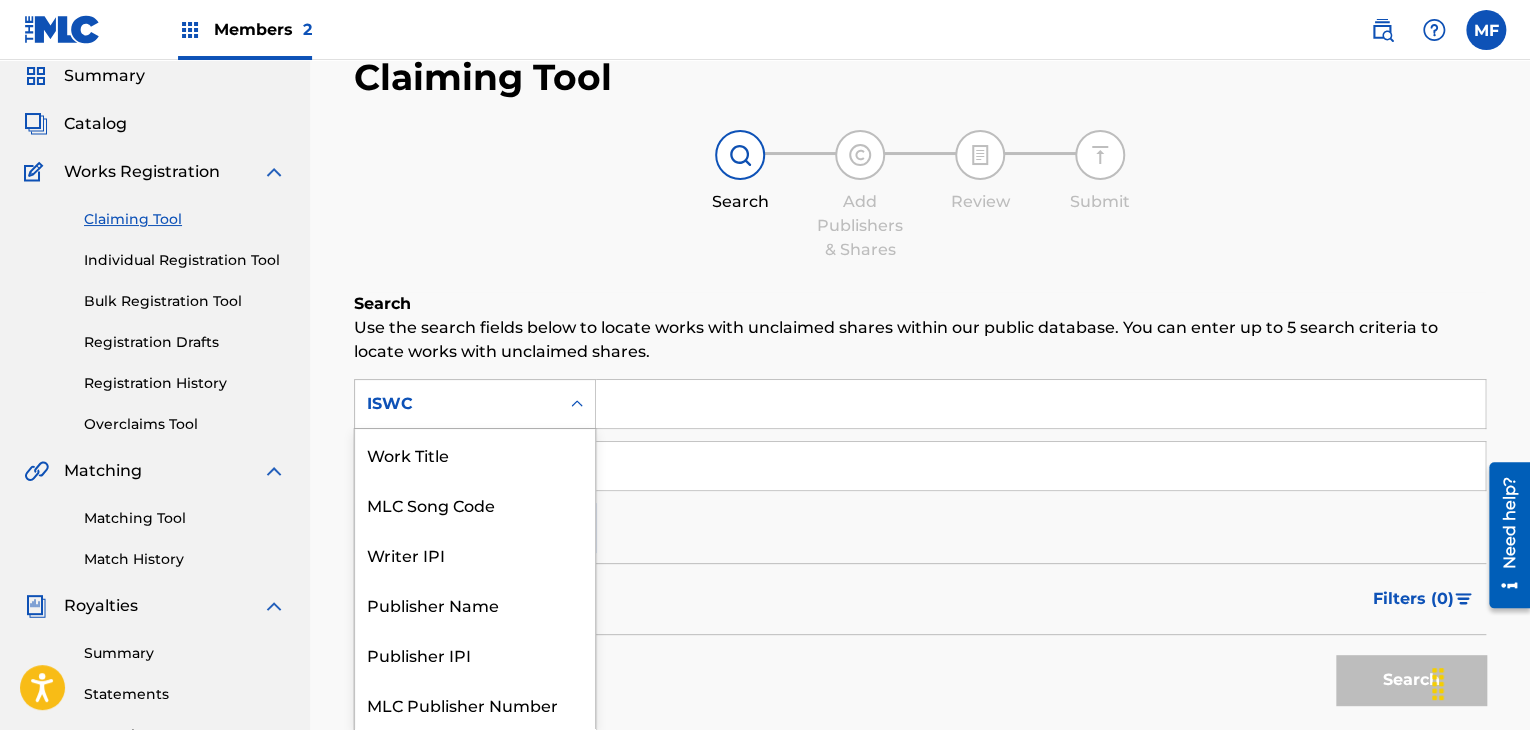 click on "ISWC" at bounding box center (457, 404) 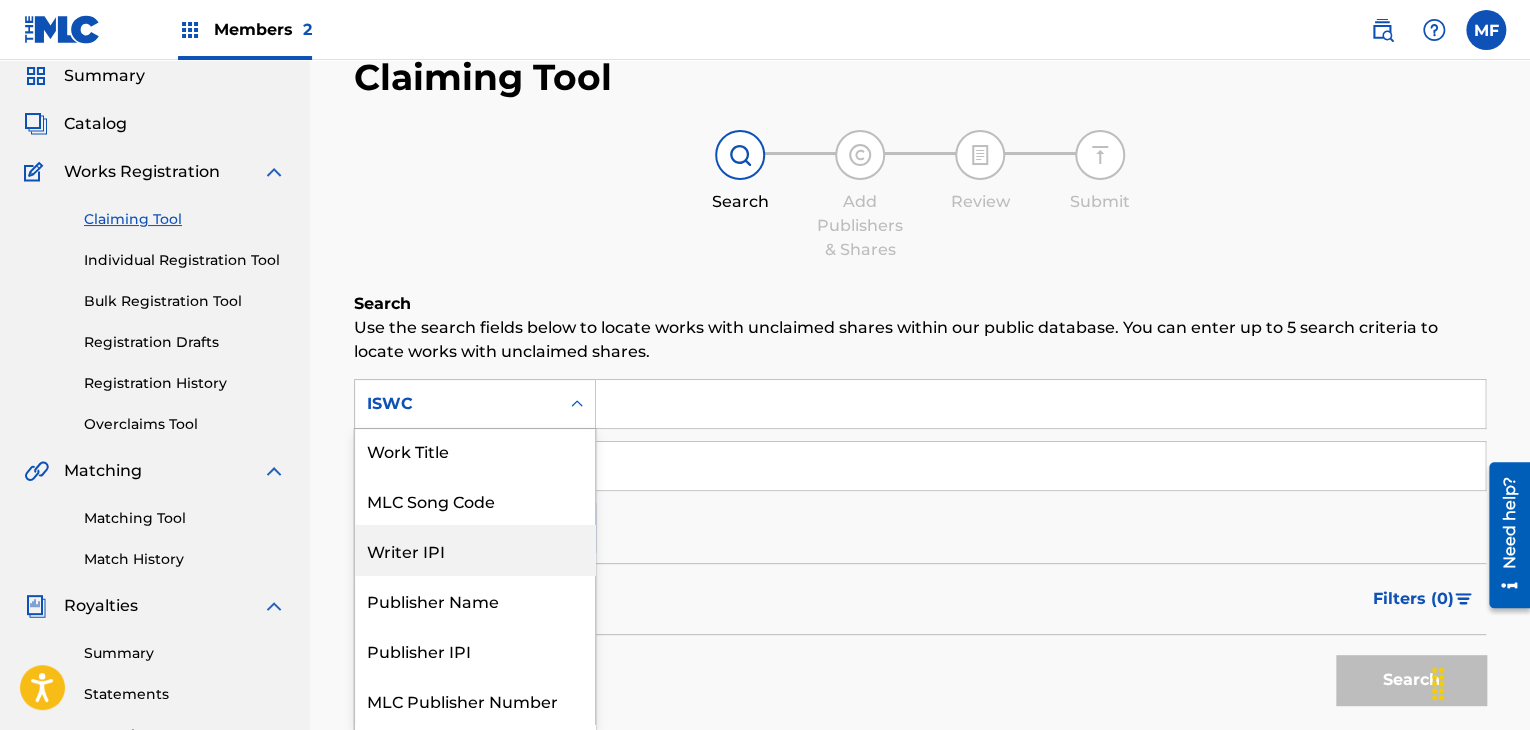 scroll, scrollTop: 0, scrollLeft: 0, axis: both 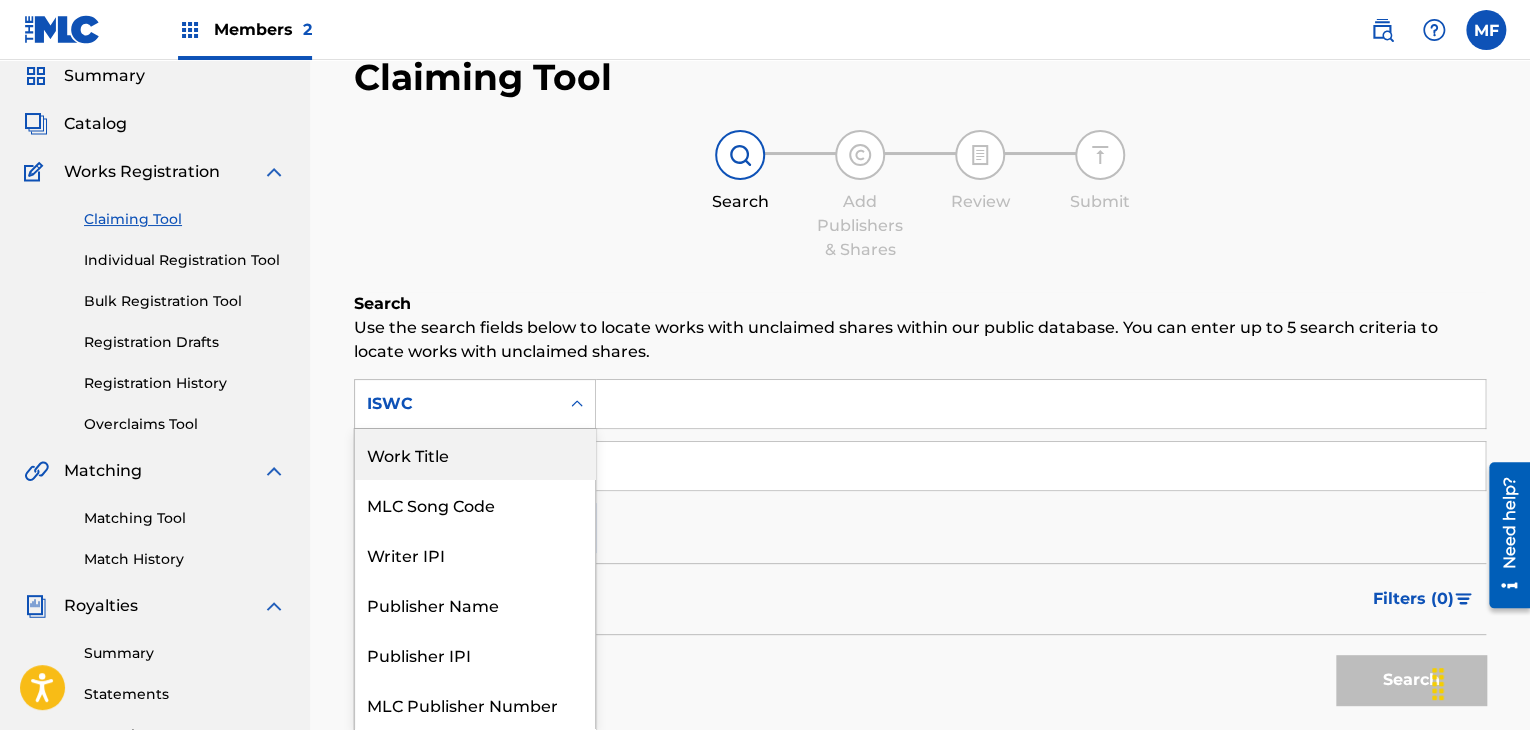 click on "Work Title" at bounding box center (475, 454) 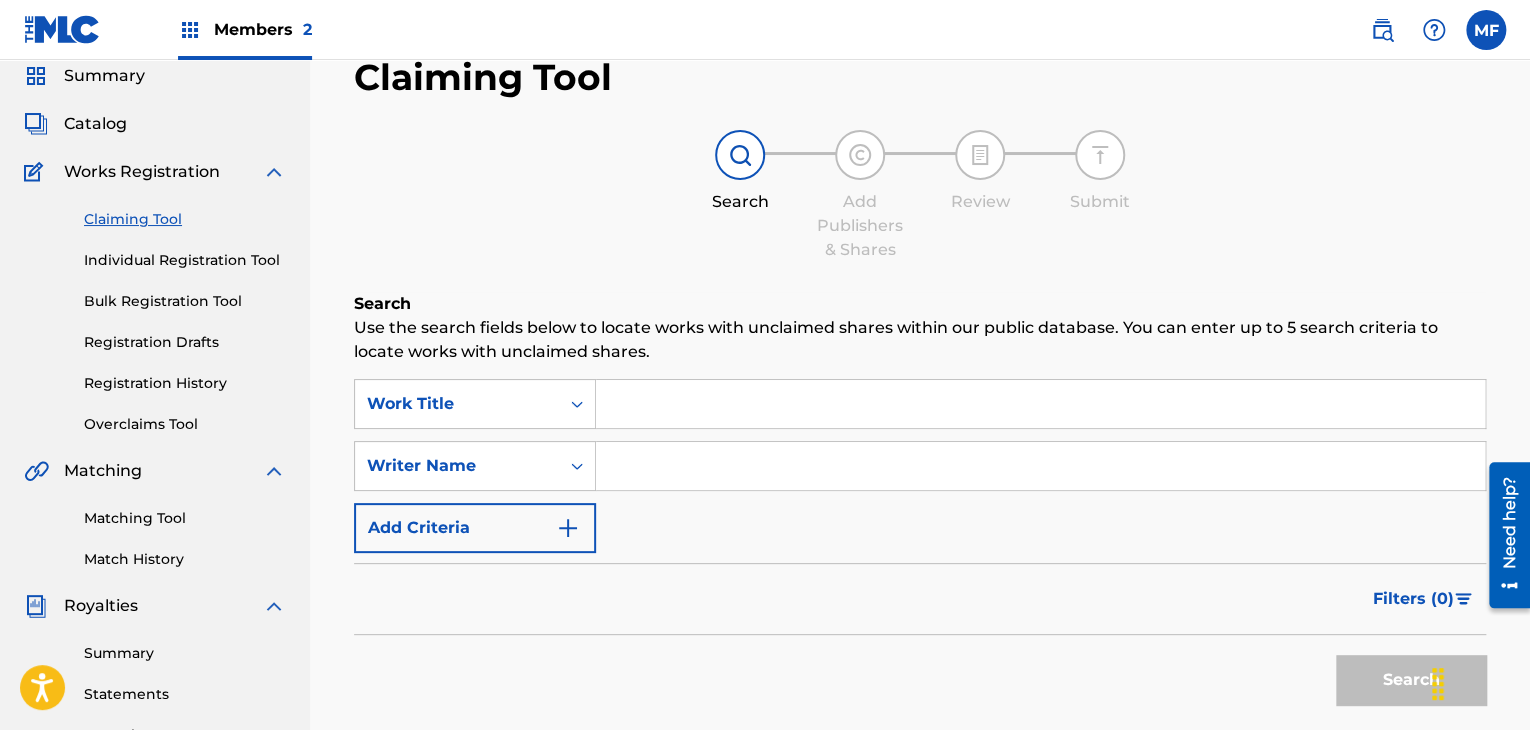 click at bounding box center [1040, 404] 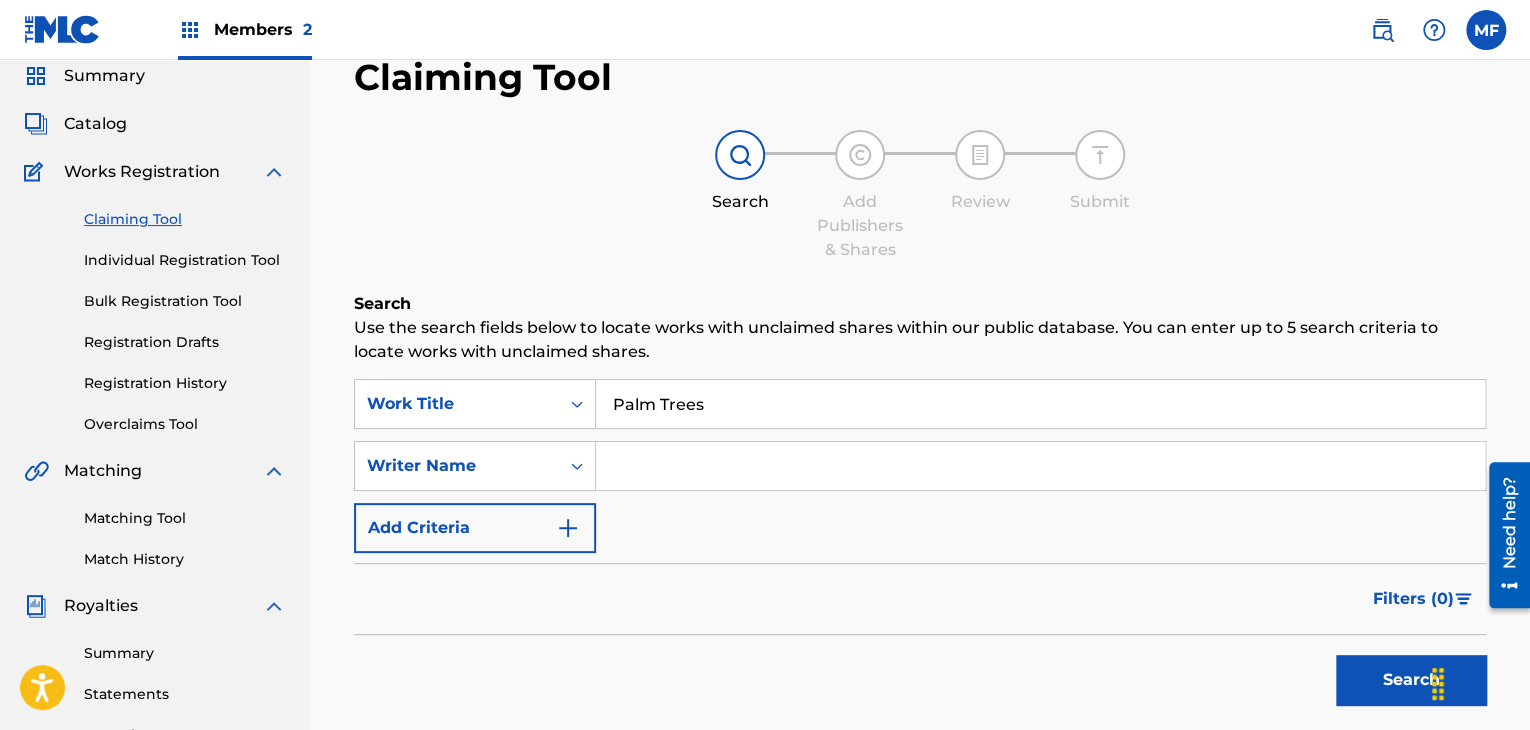 type on "Palm Trees" 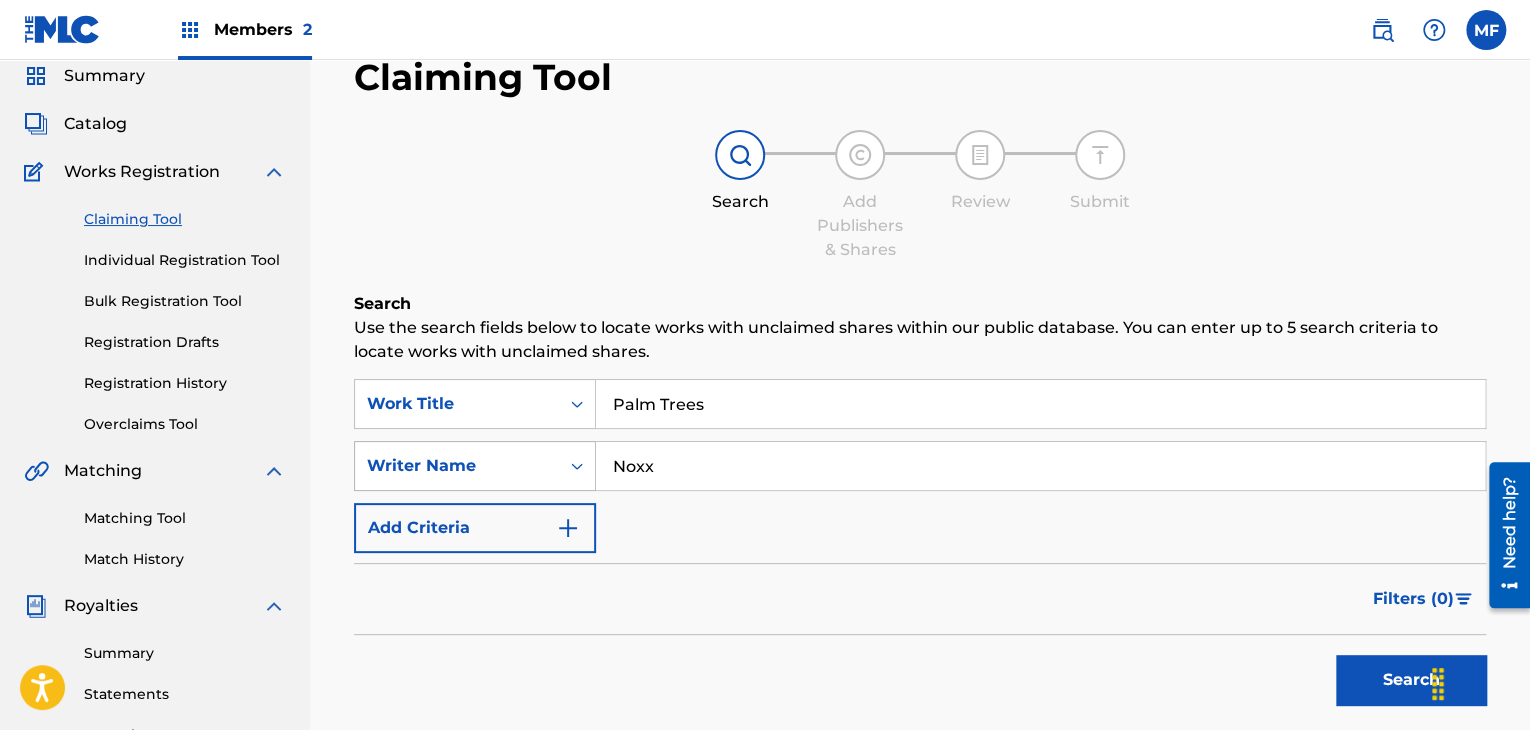 type on "Noxx" 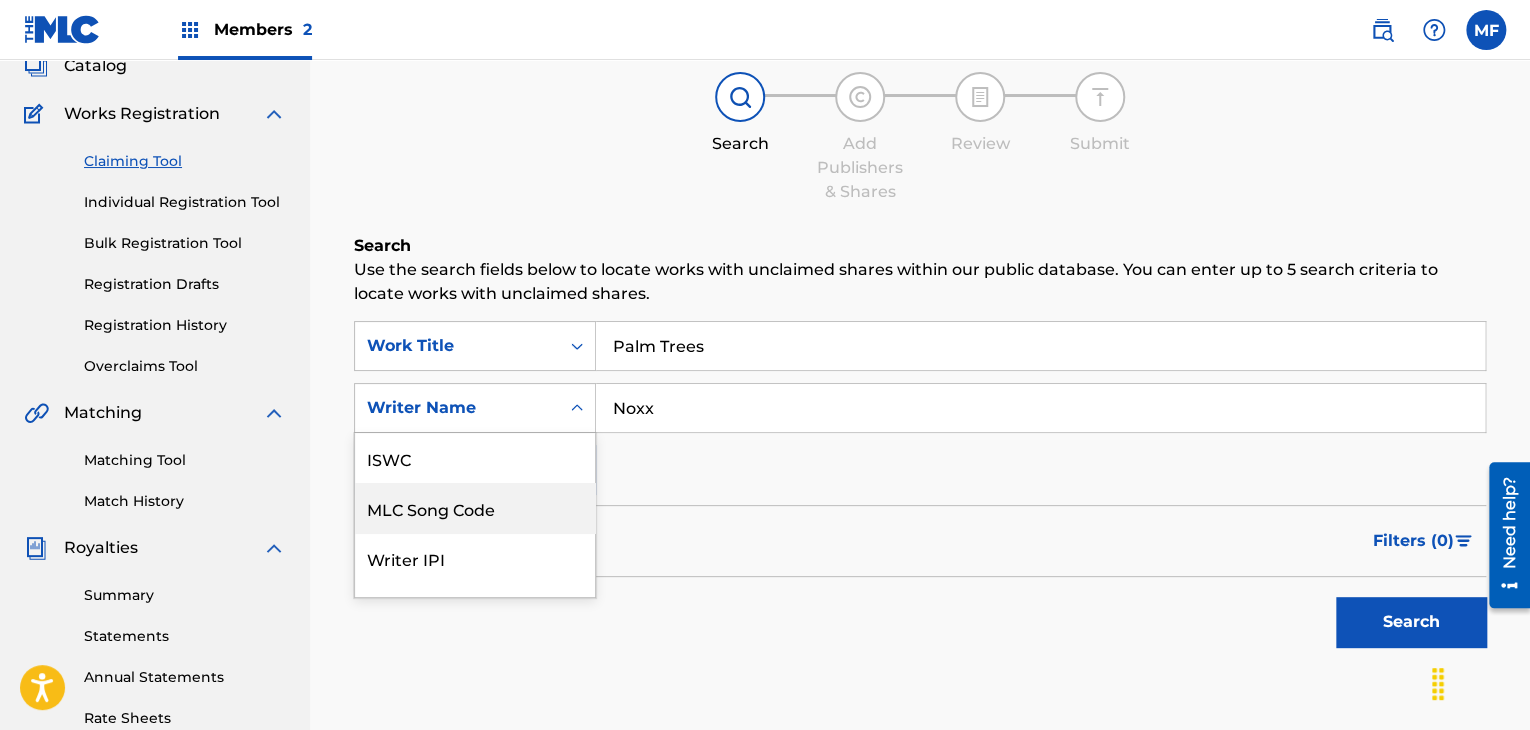 scroll, scrollTop: 136, scrollLeft: 0, axis: vertical 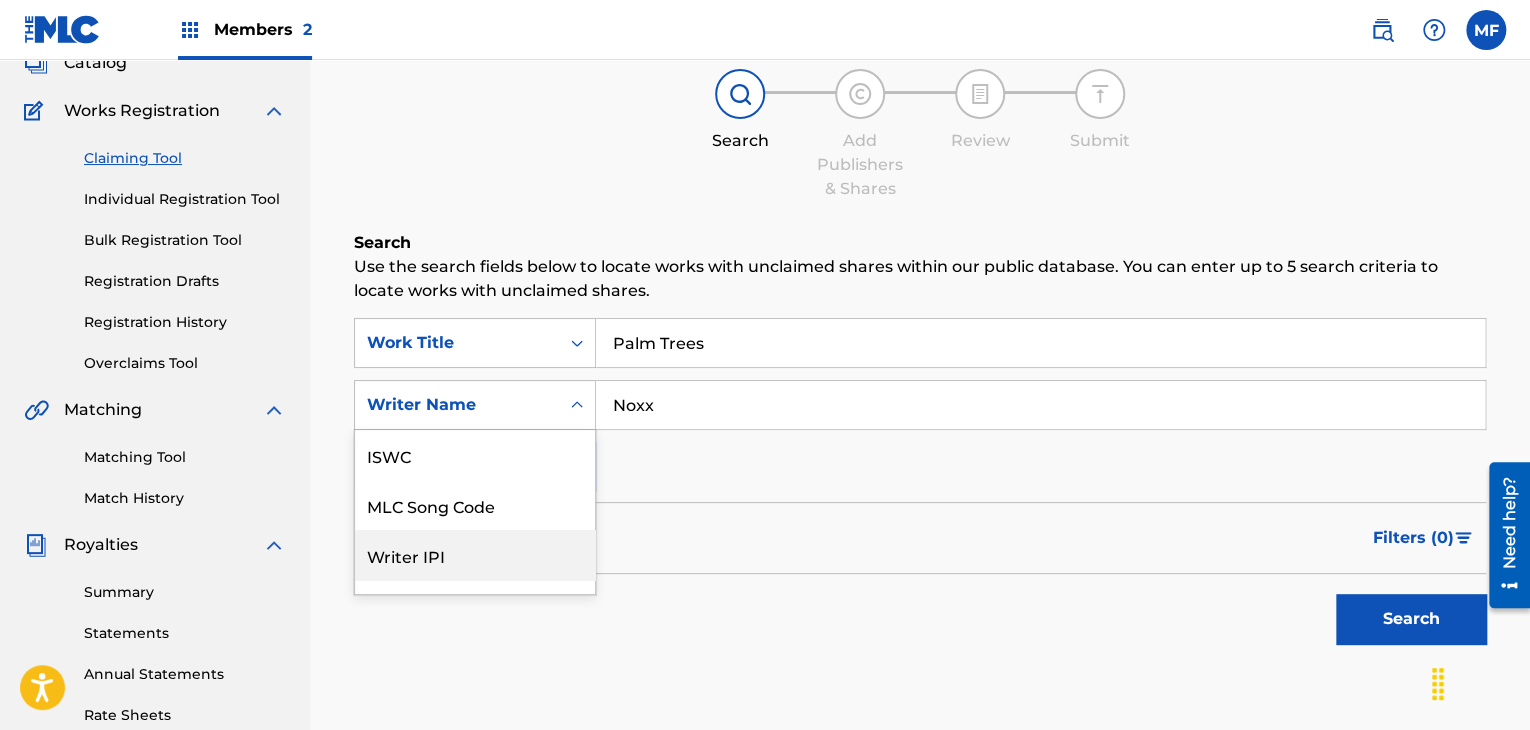 click on "Search" at bounding box center [920, 614] 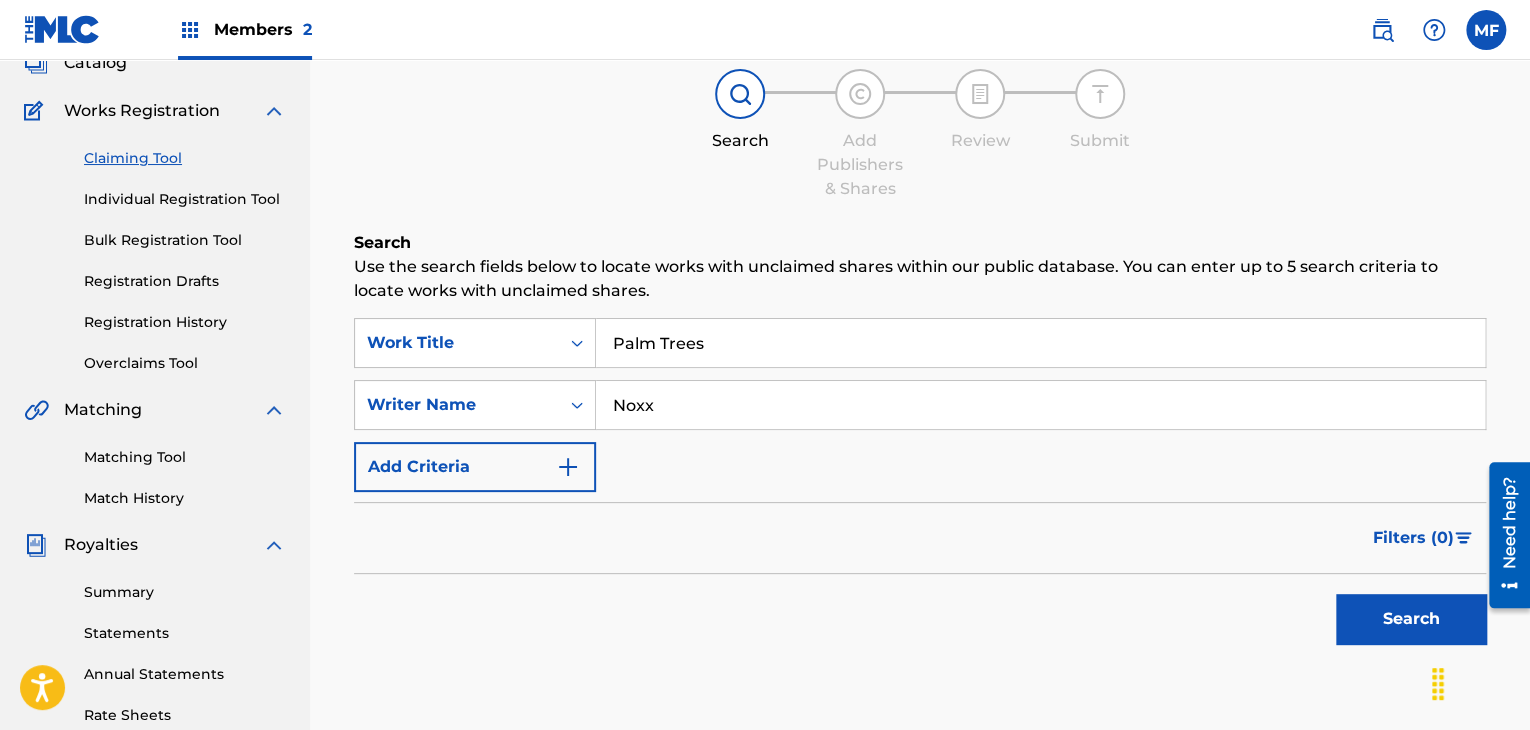click at bounding box center [568, 467] 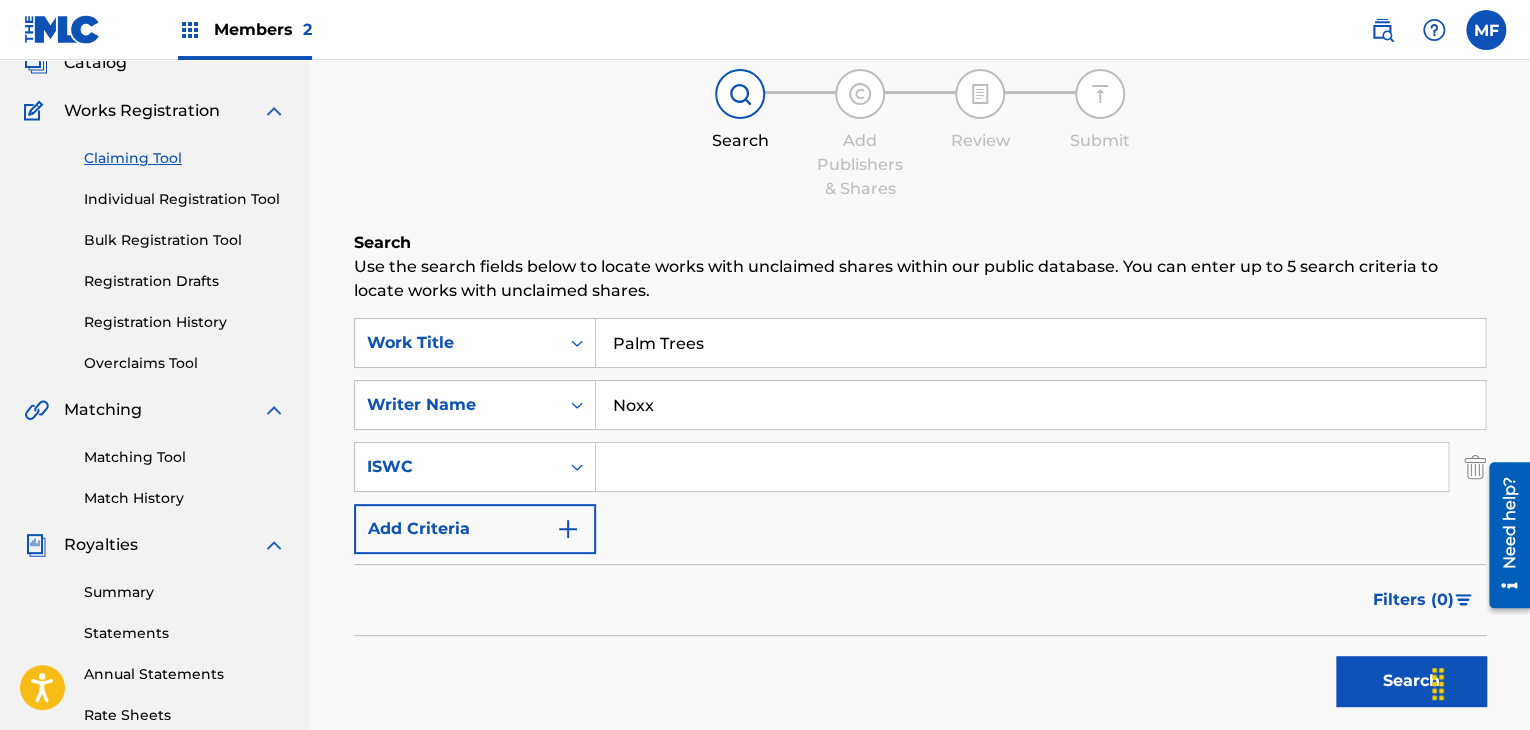 click at bounding box center (1022, 467) 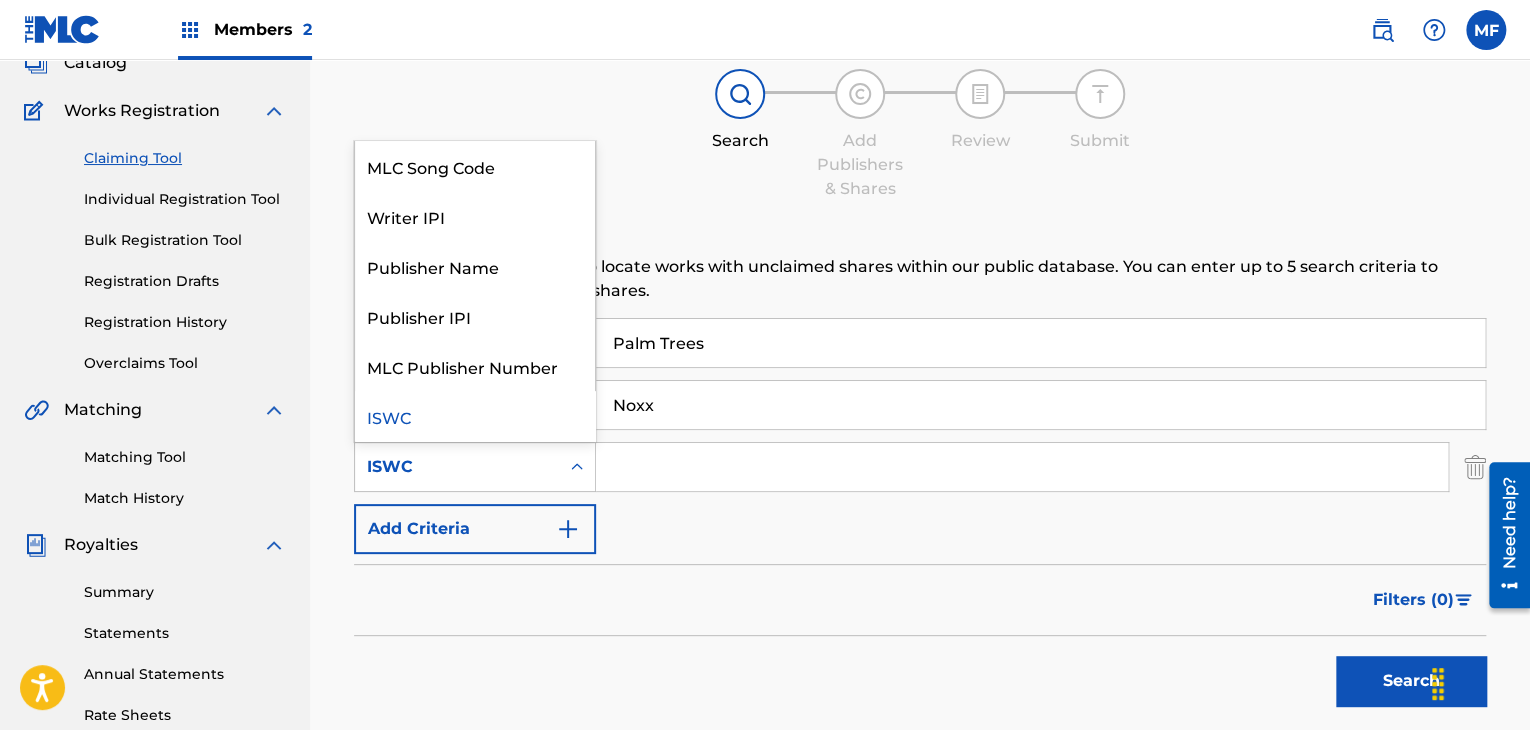 click 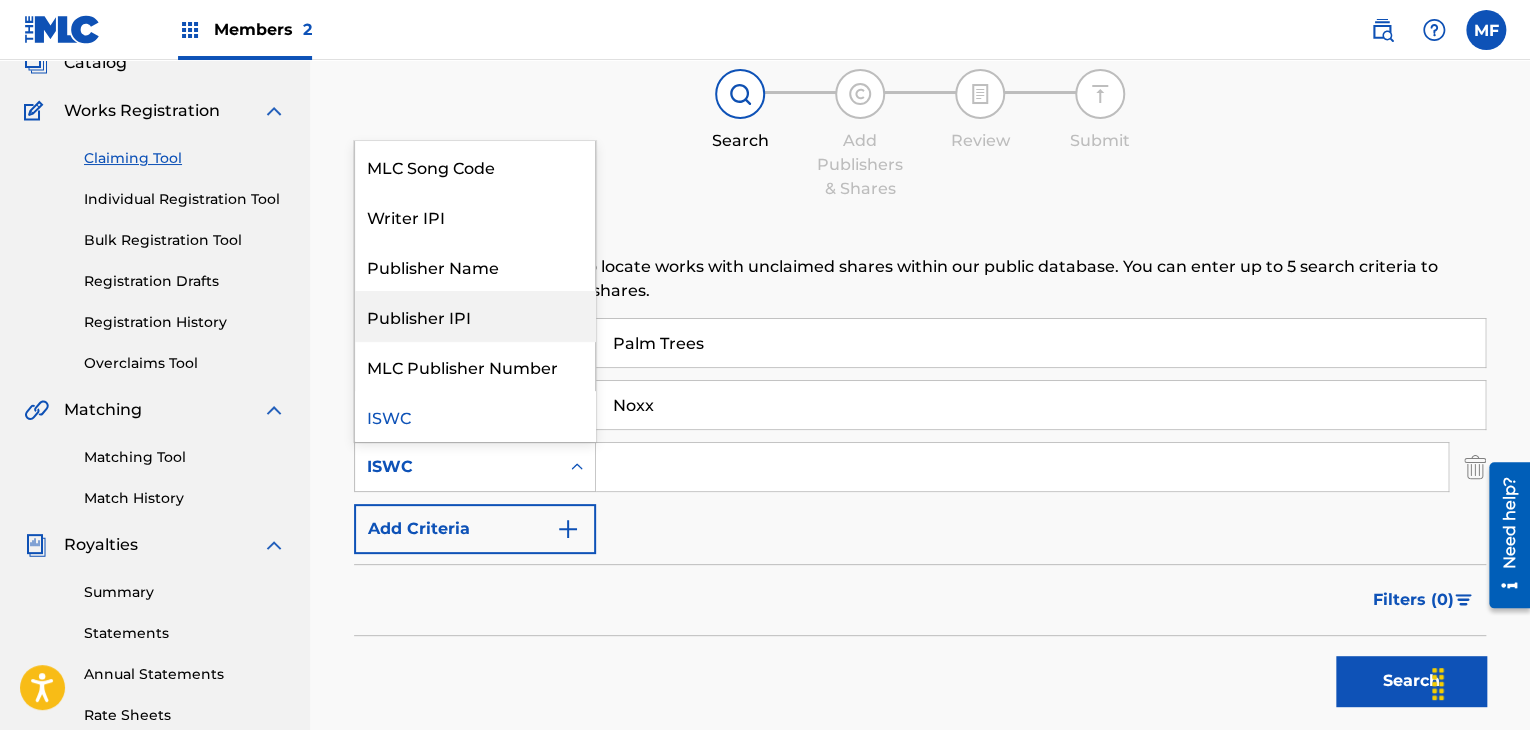 click on "Work Title Palm Trees SearchWithCriteriac17a0f0f-211a-4ec1-a8e2-6a89887c4e21 Writer Name [LAST] SearchWithCriteria8cc094da-67bb-4cd5-9fdc-47303e640a78 6 results available. Use Up and Down to choose options, press Enter to select the currently focused option, press Escape to exit the menu, press Tab to select the option and exit the menu. ISWC MLC Song Code Writer IPI Publisher Name Publisher IPI MLC Publisher Number ISWC Add Criteria" at bounding box center (920, 436) 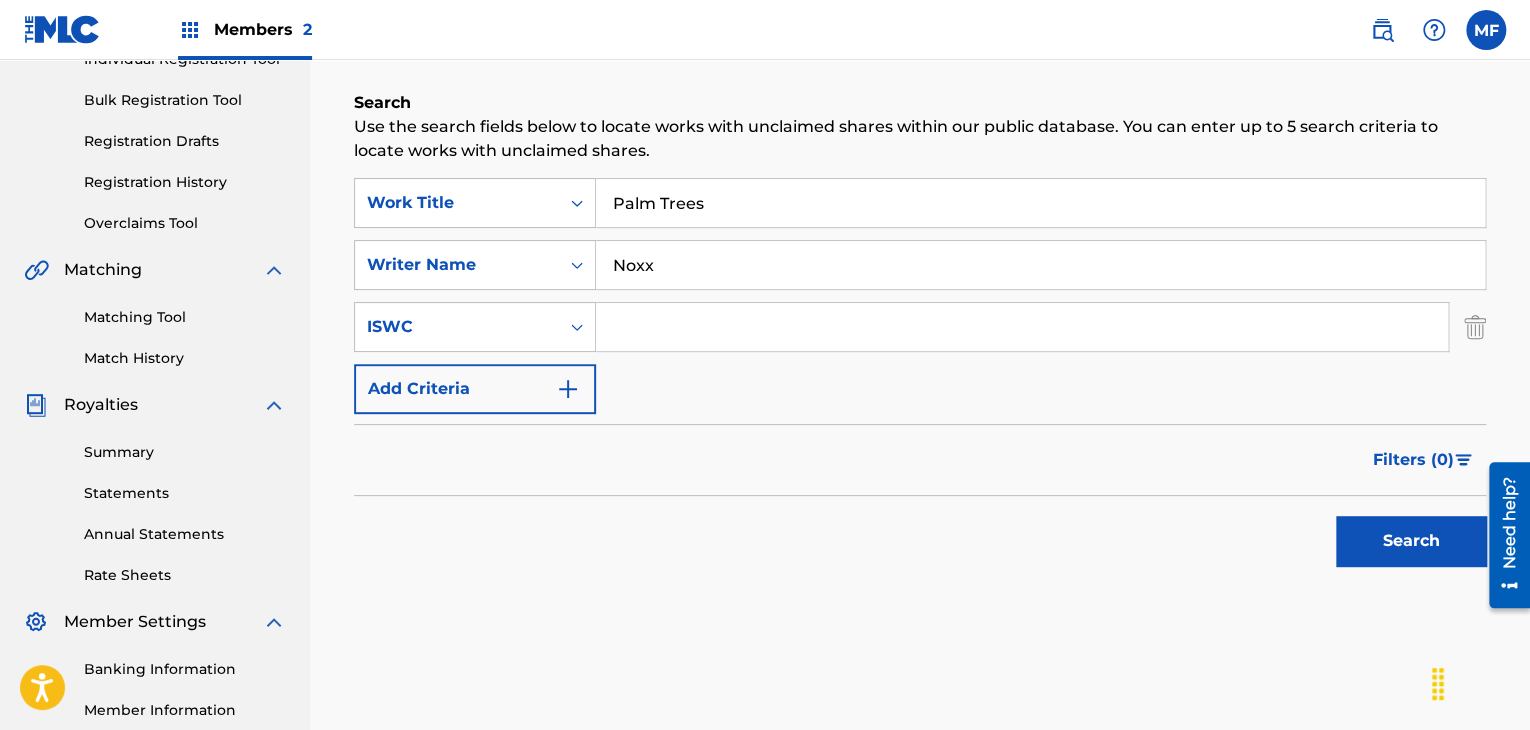 scroll, scrollTop: 277, scrollLeft: 0, axis: vertical 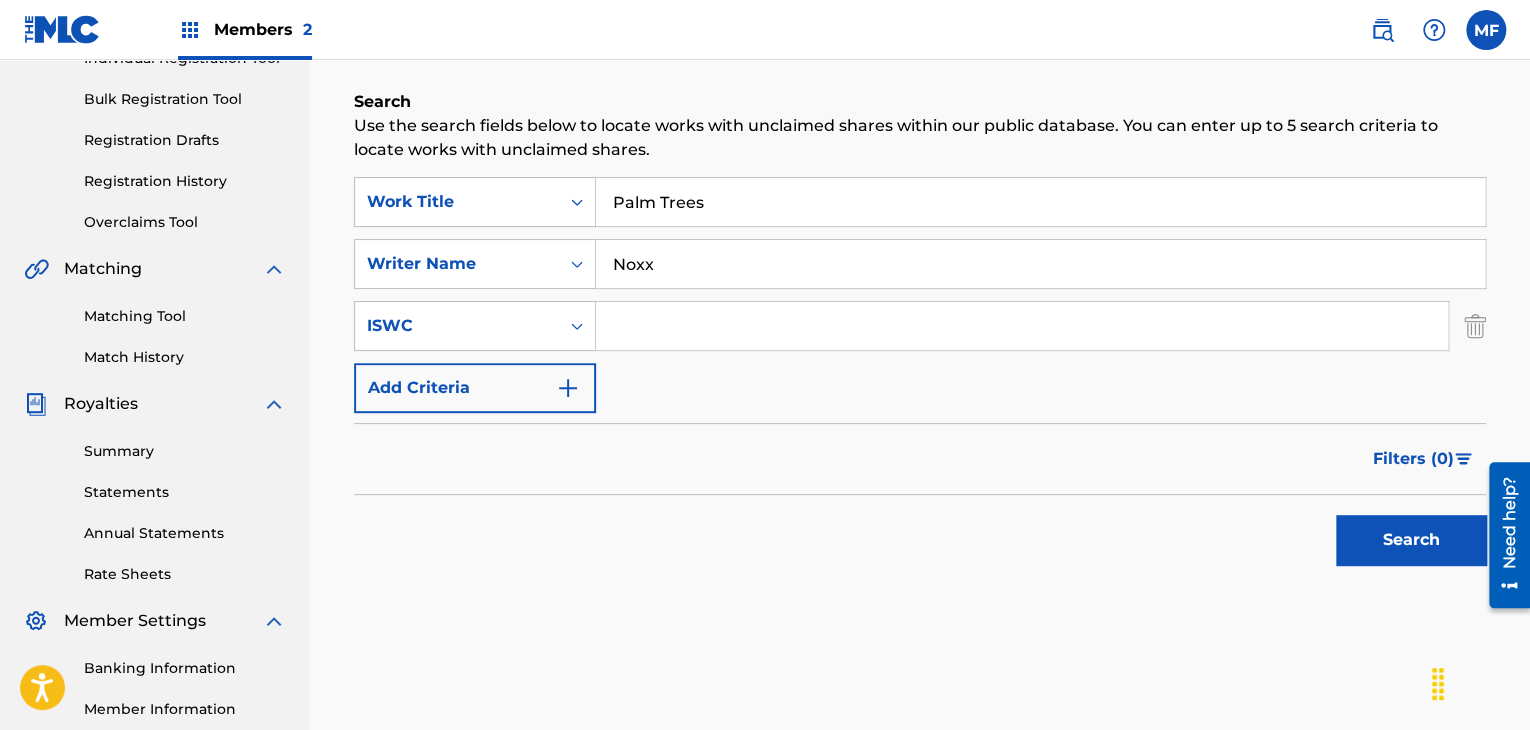 click on "Palm Trees" at bounding box center [1040, 202] 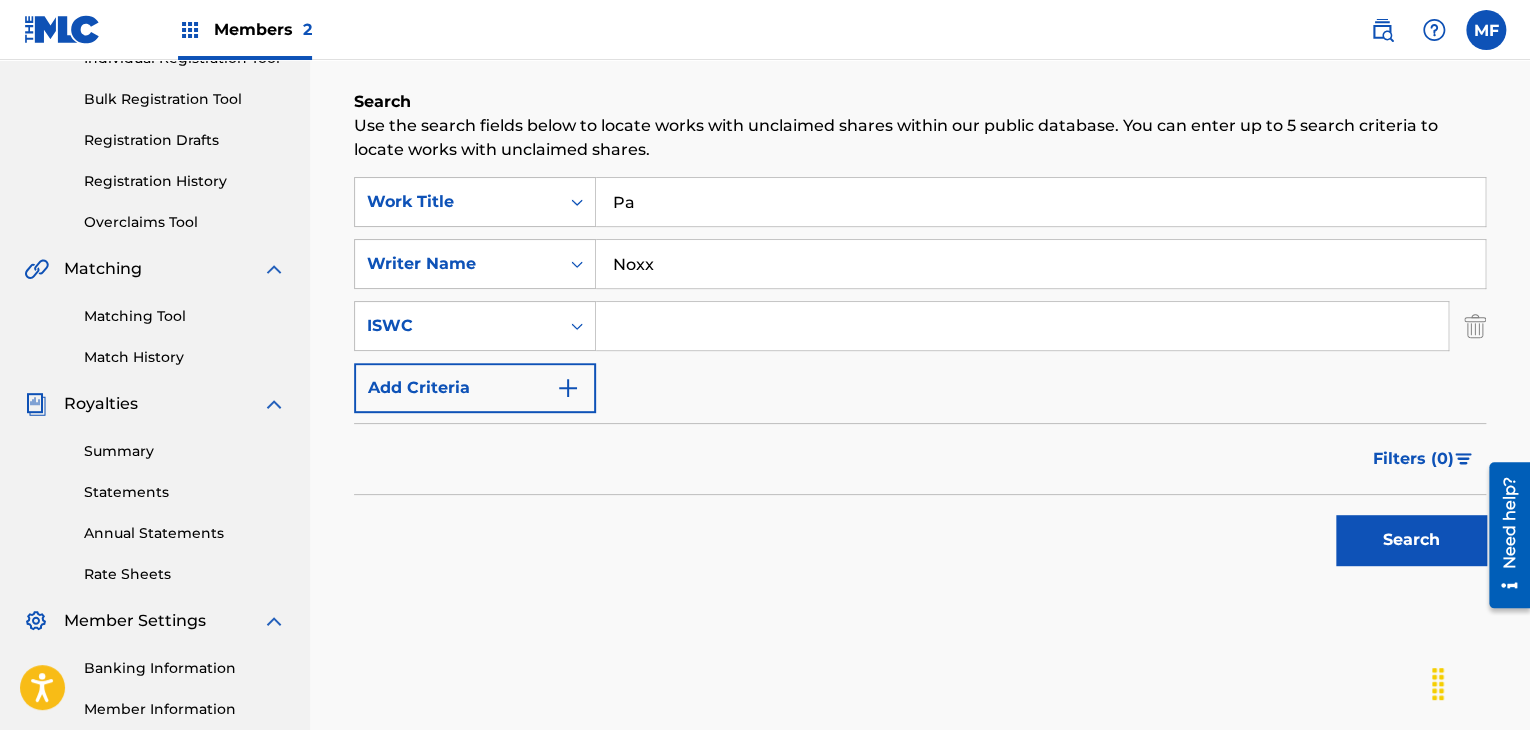 type on "P" 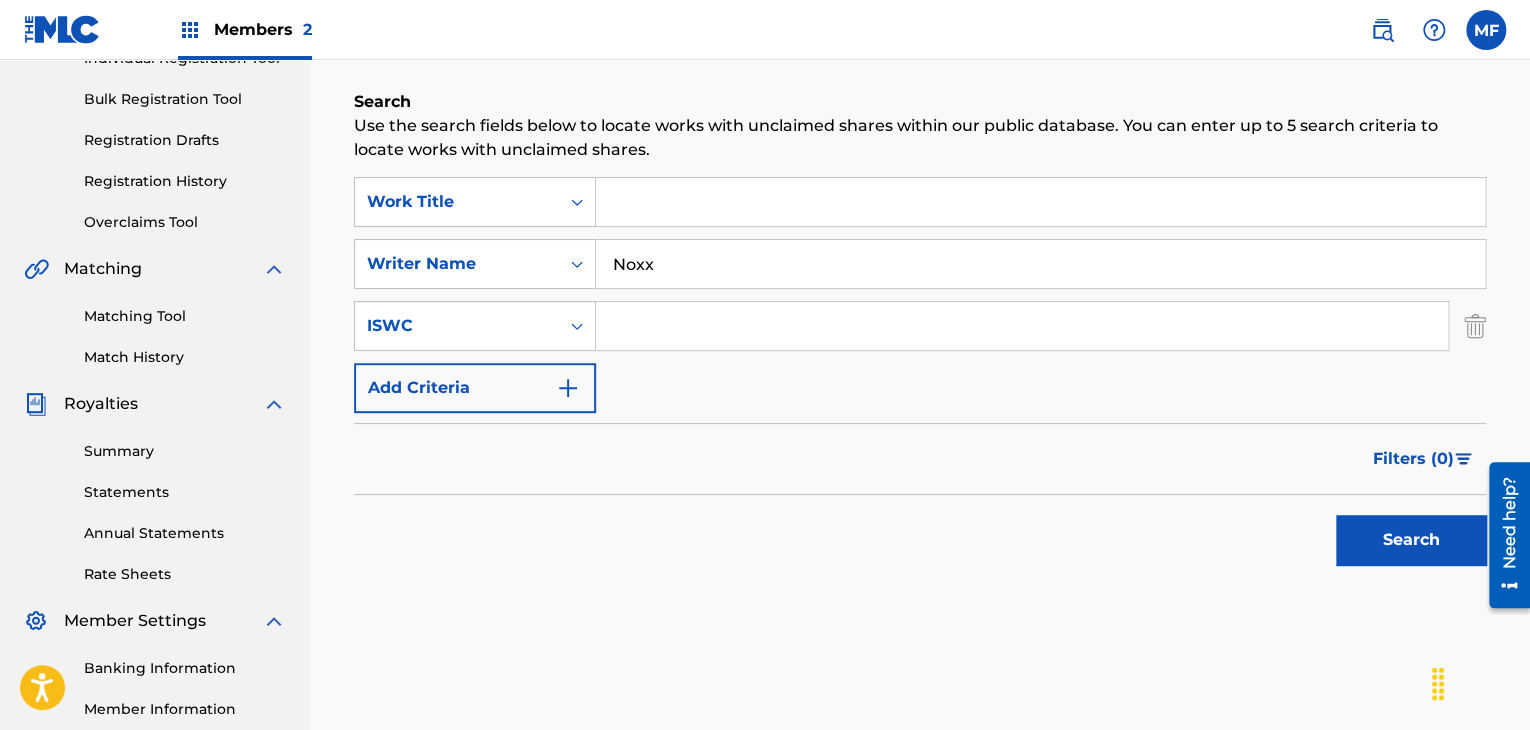 type 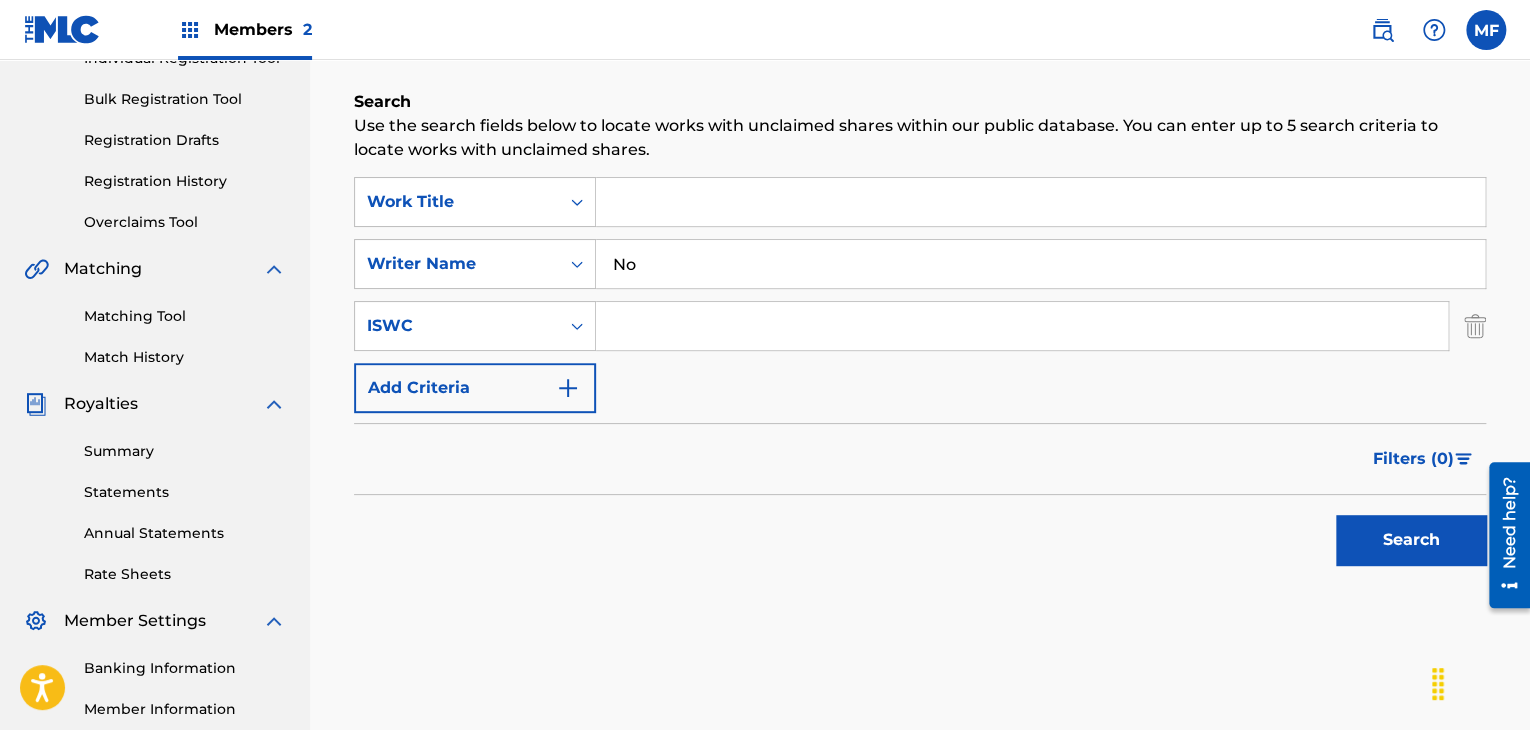 type on "N" 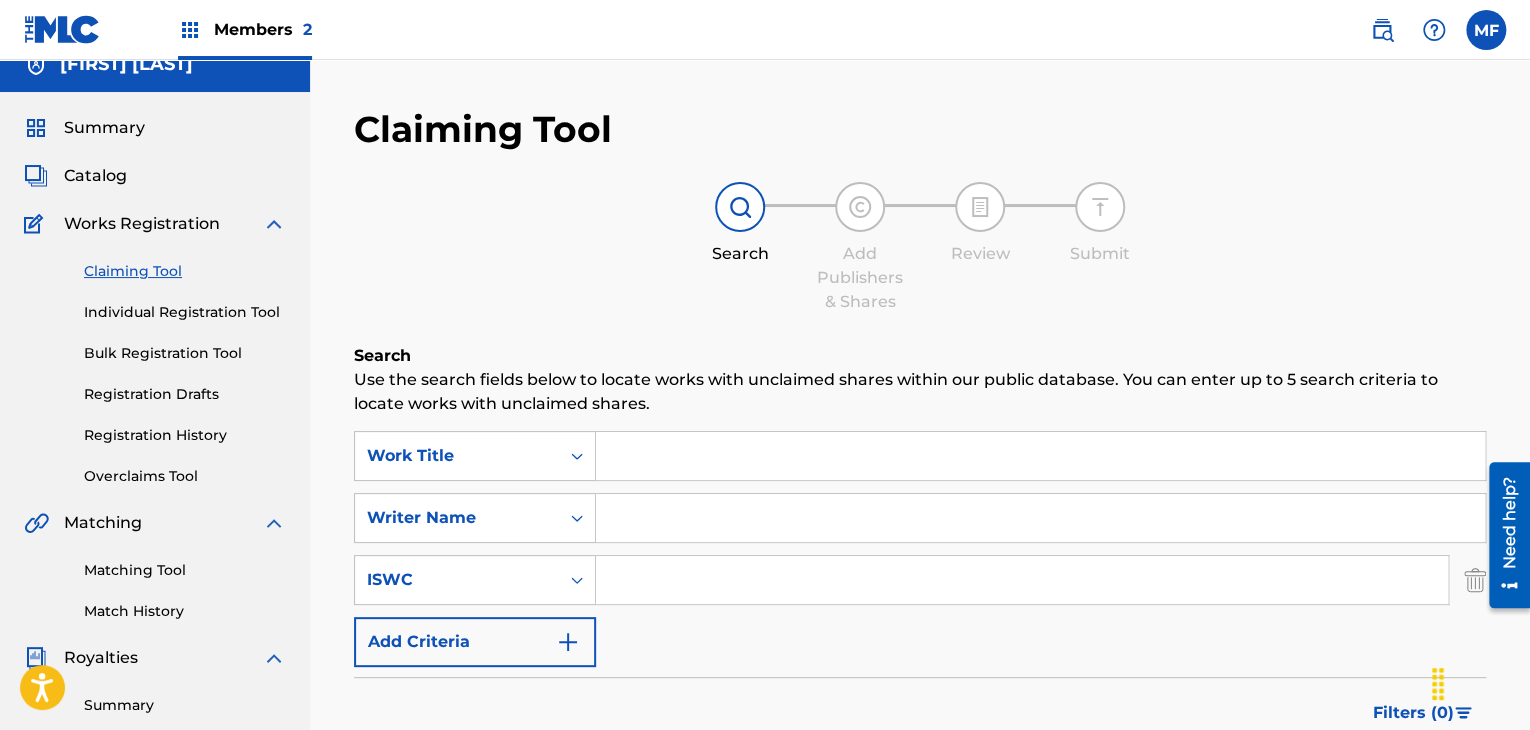 scroll, scrollTop: 0, scrollLeft: 0, axis: both 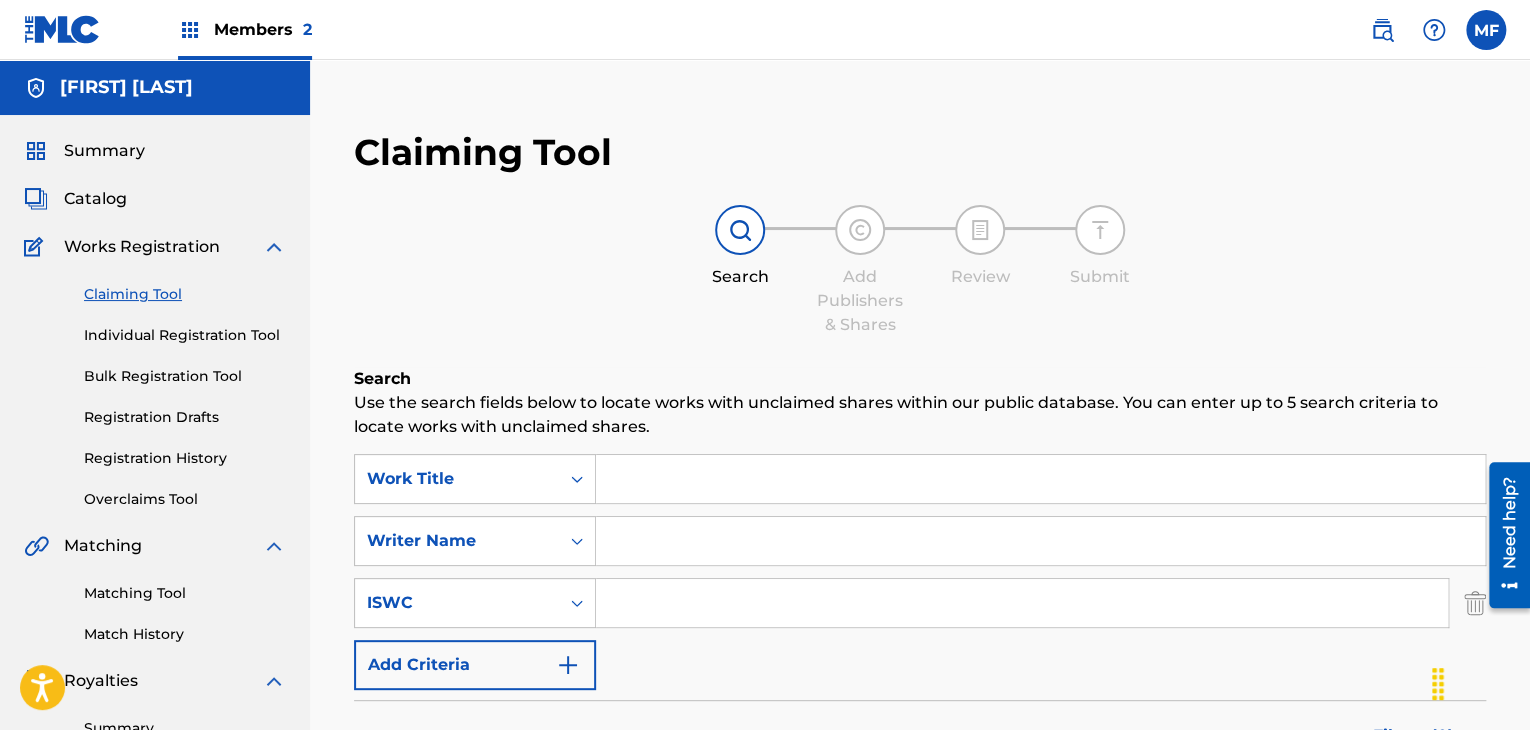 type 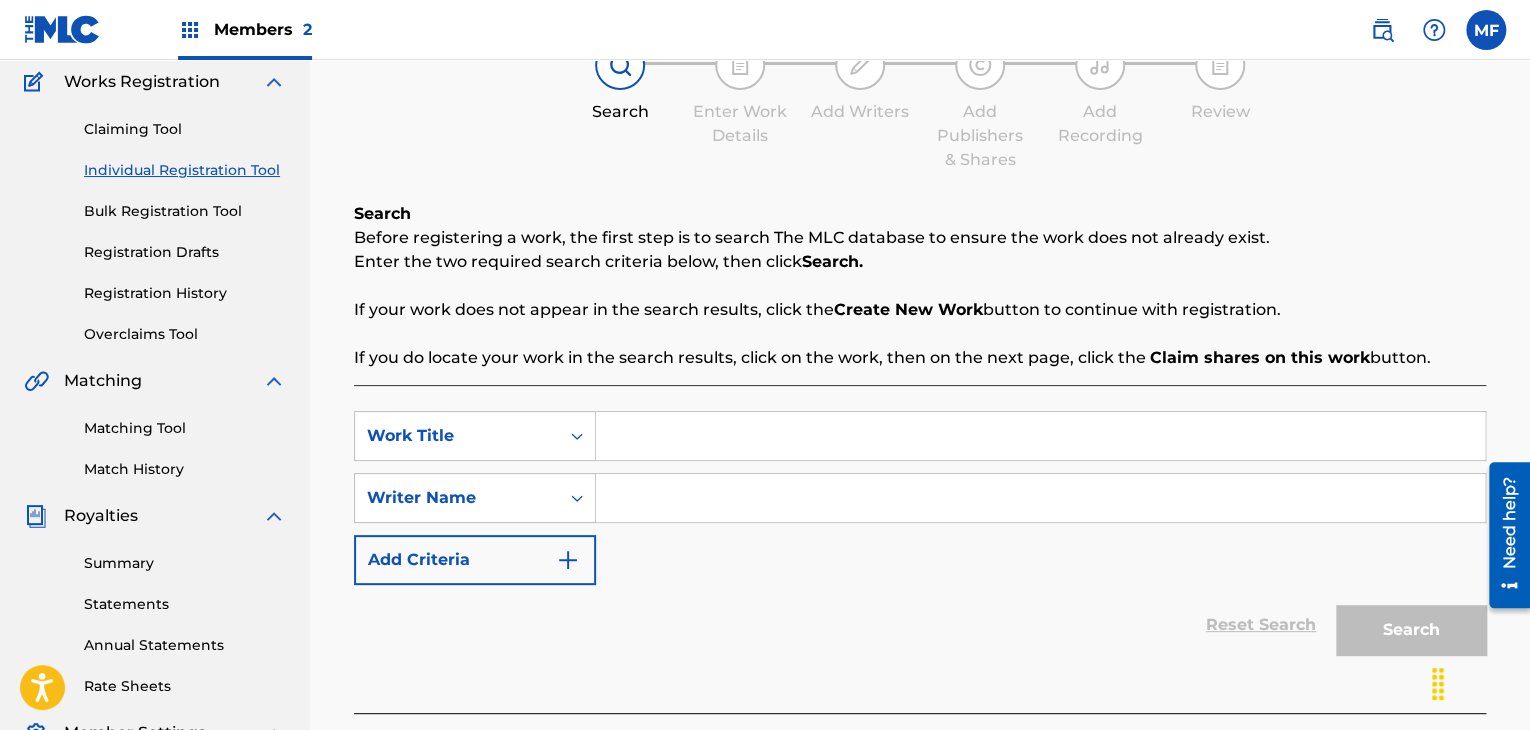 scroll, scrollTop: 168, scrollLeft: 0, axis: vertical 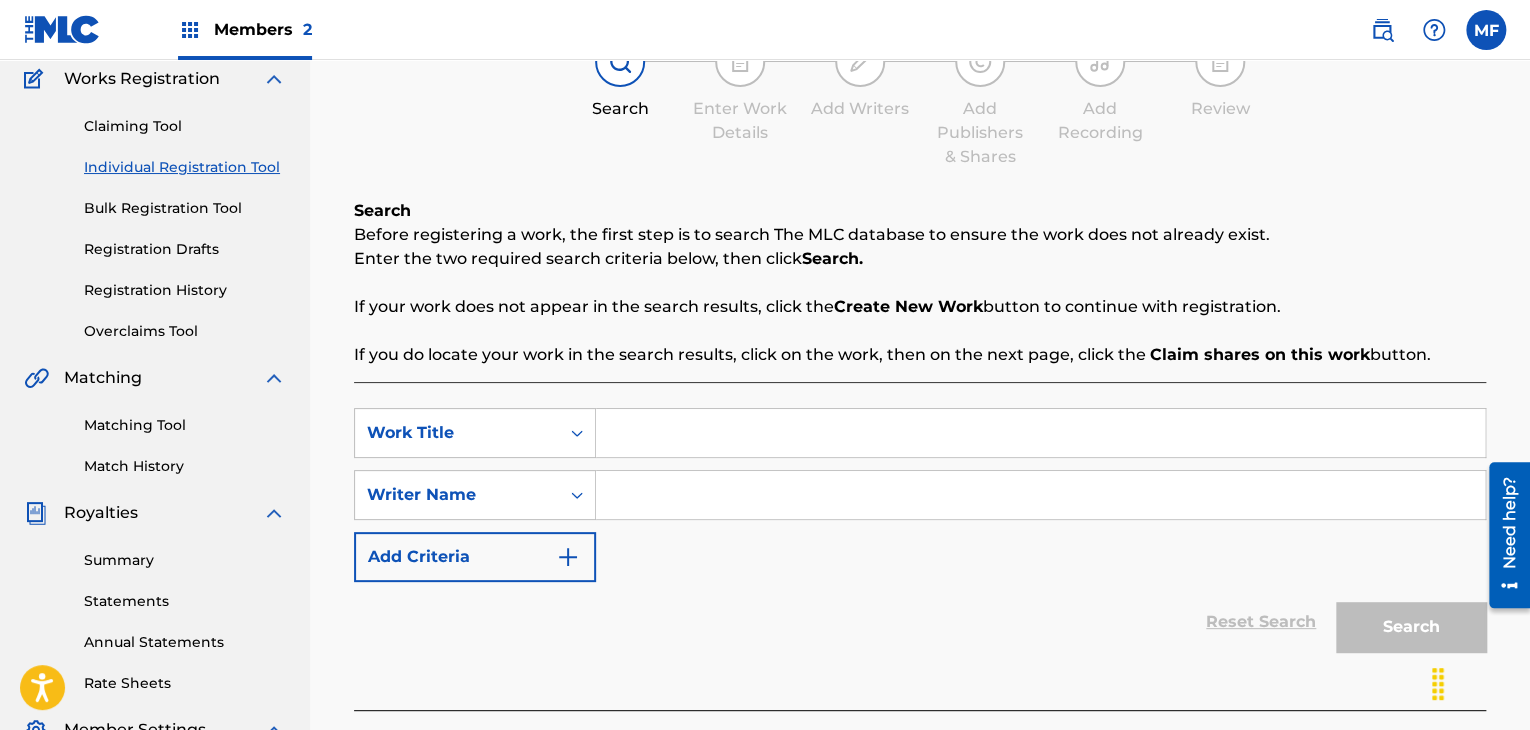 click at bounding box center (1040, 433) 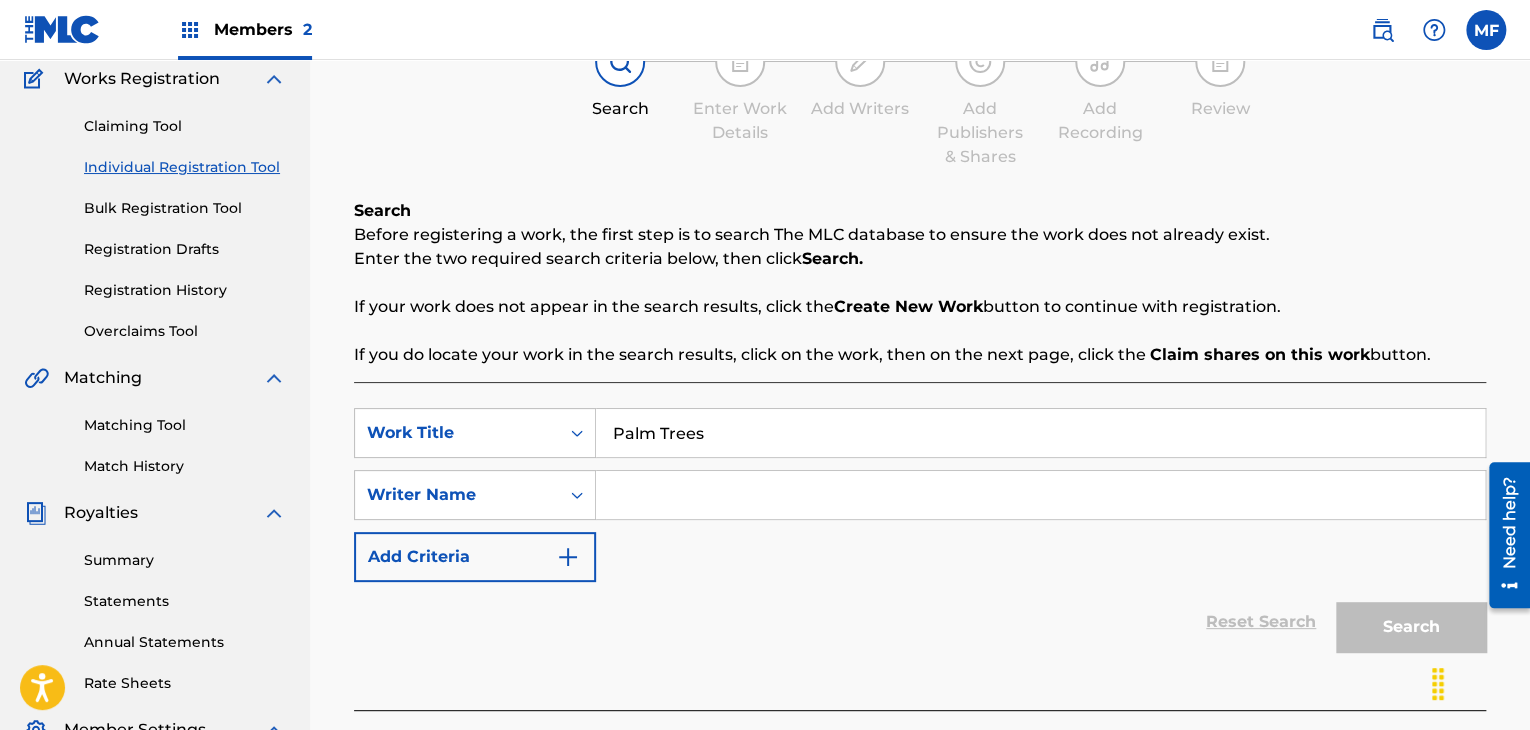 type on "Palm Trees" 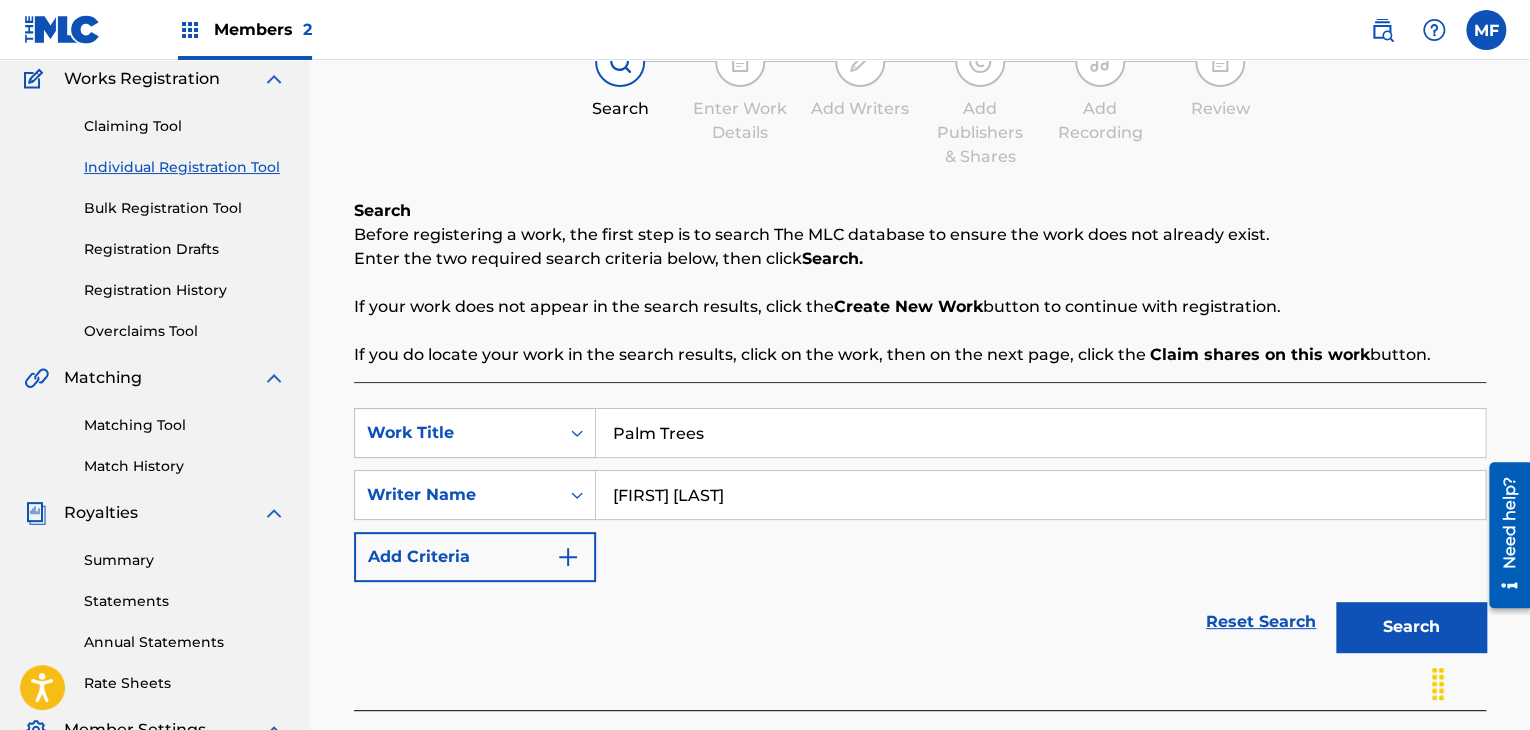 type on "[FIRST] [LAST]" 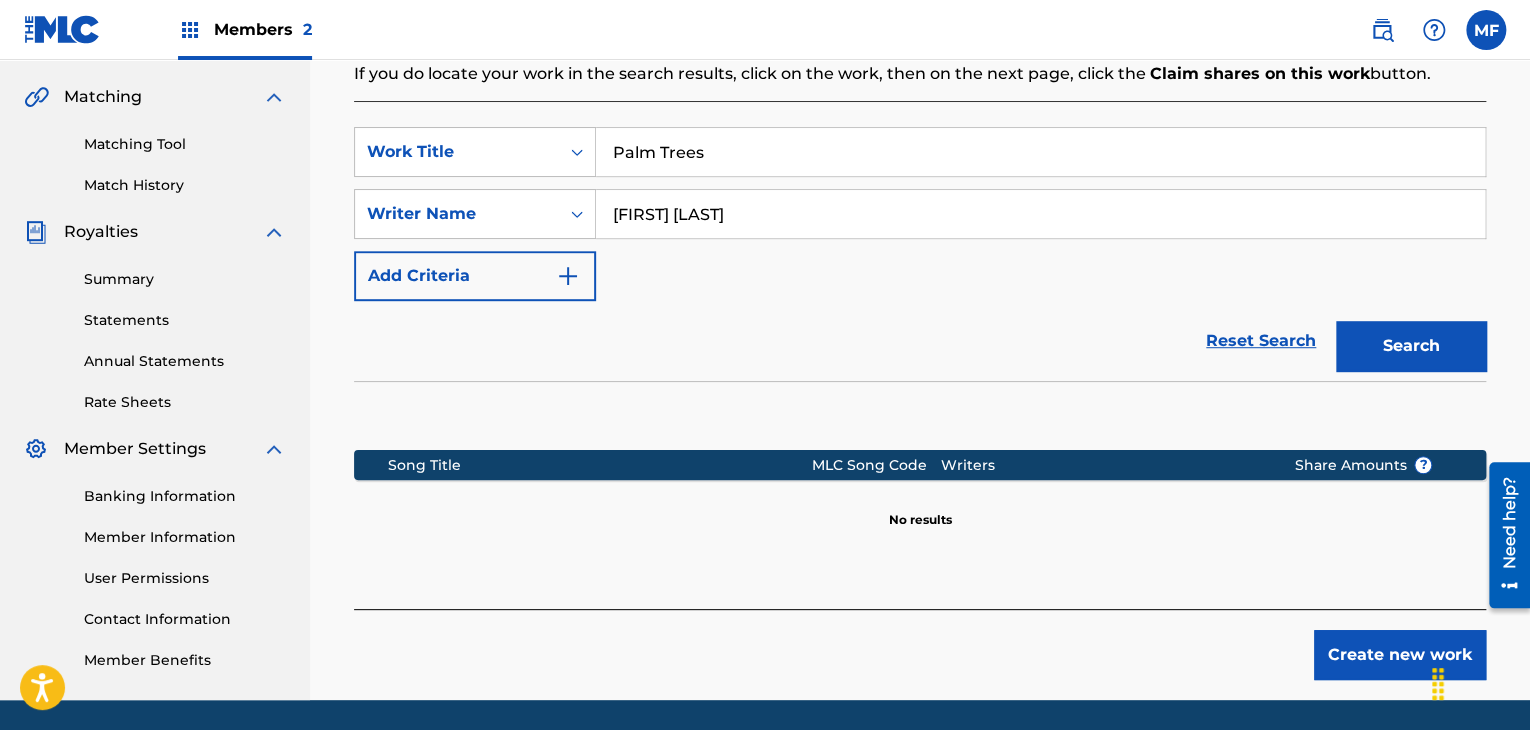 scroll, scrollTop: 515, scrollLeft: 0, axis: vertical 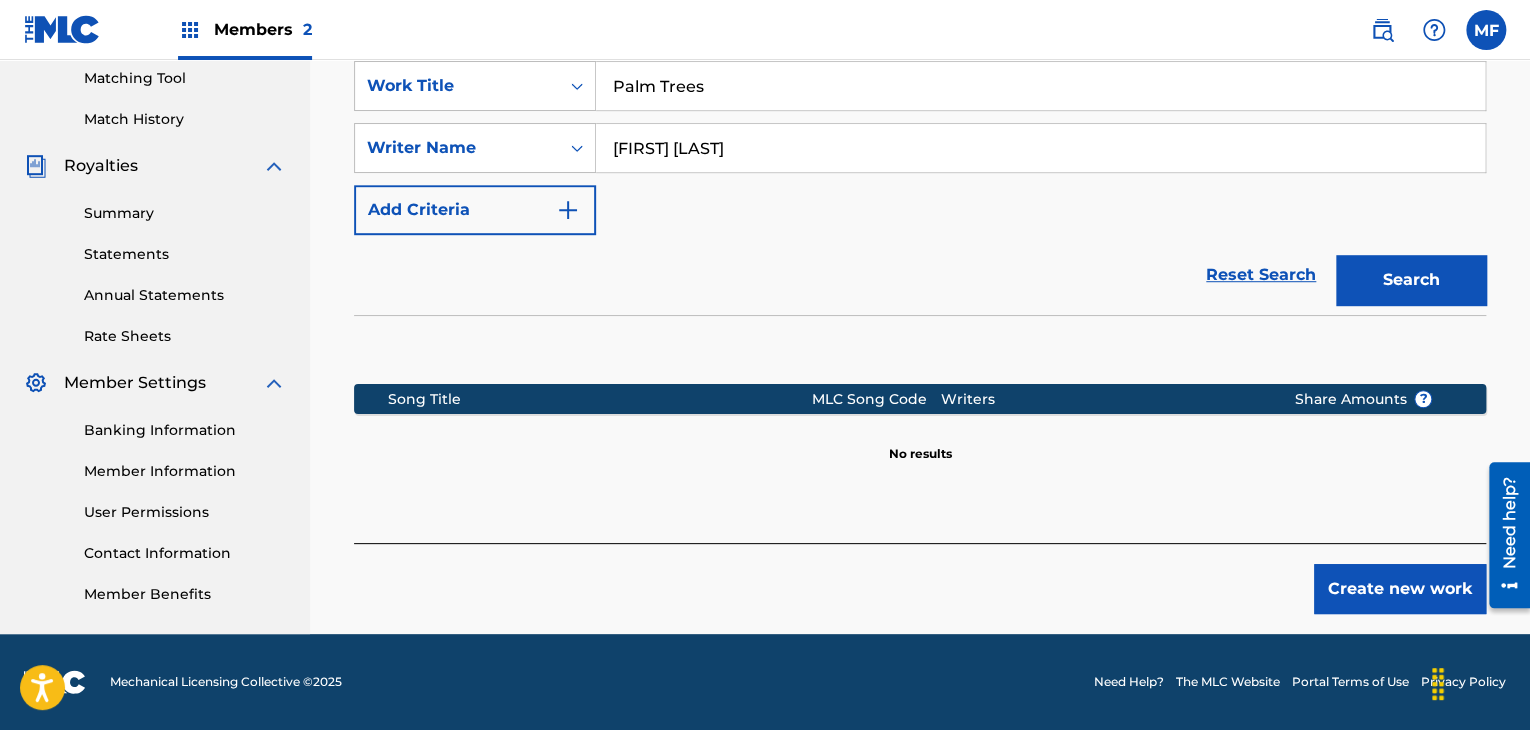 click on "Create new work" at bounding box center [1400, 589] 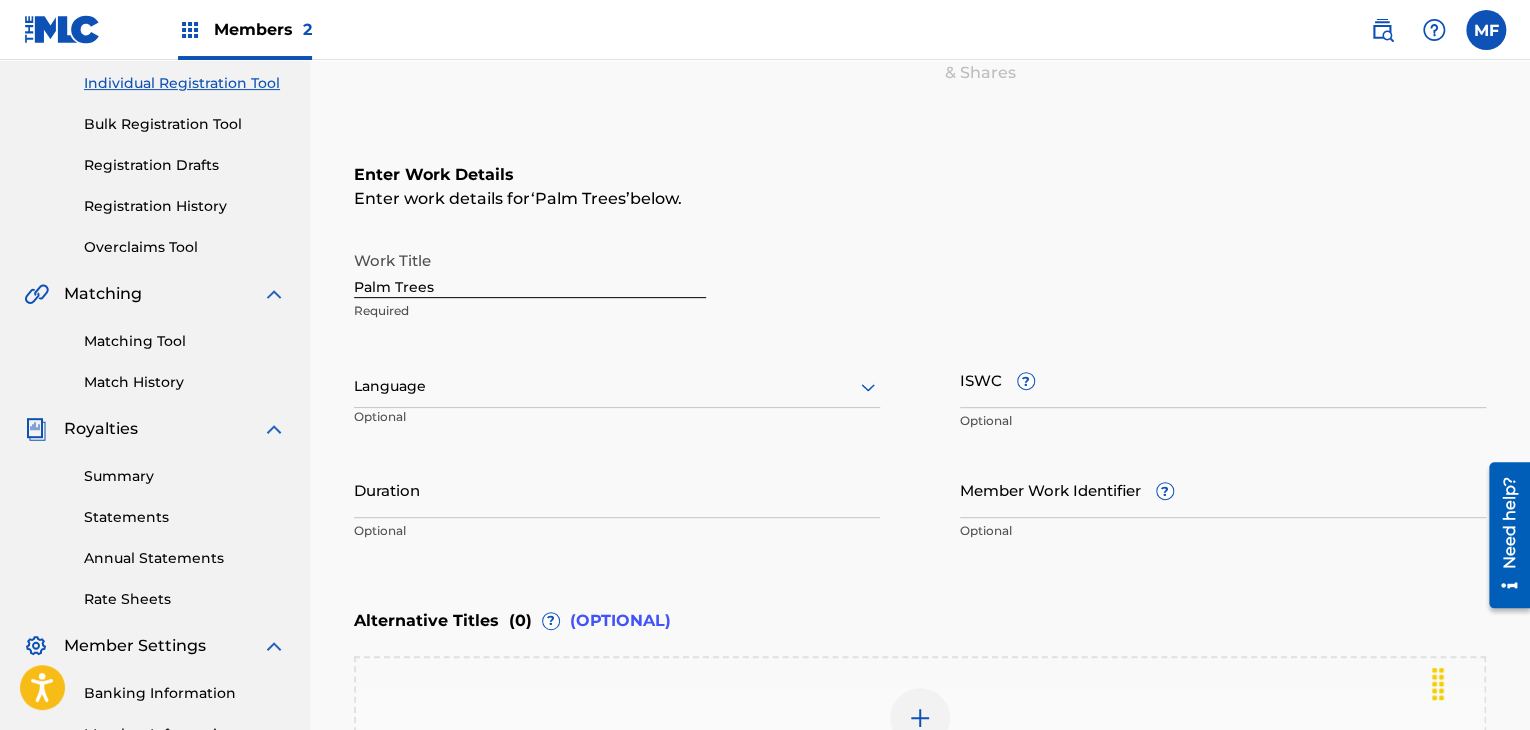 scroll, scrollTop: 246, scrollLeft: 0, axis: vertical 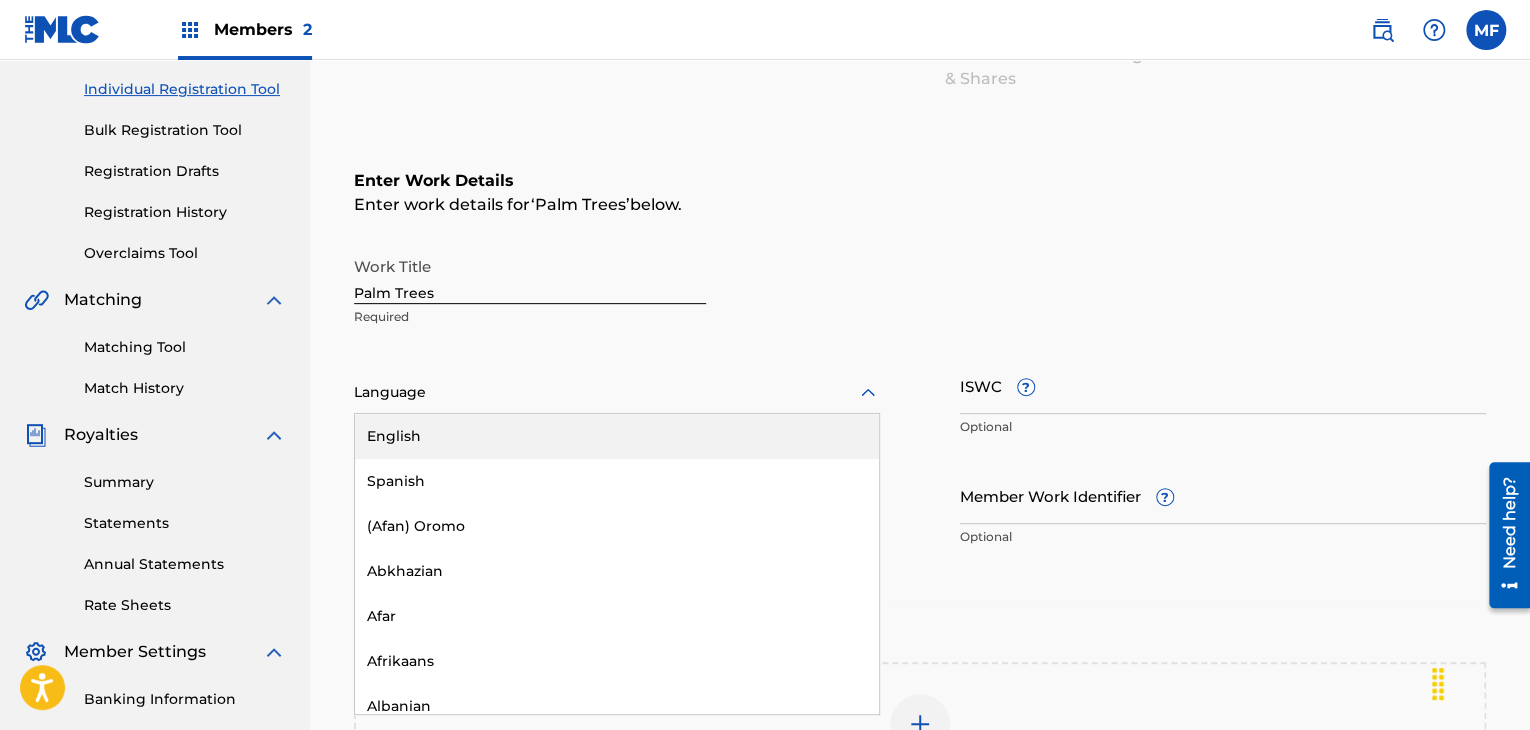 click at bounding box center [617, 392] 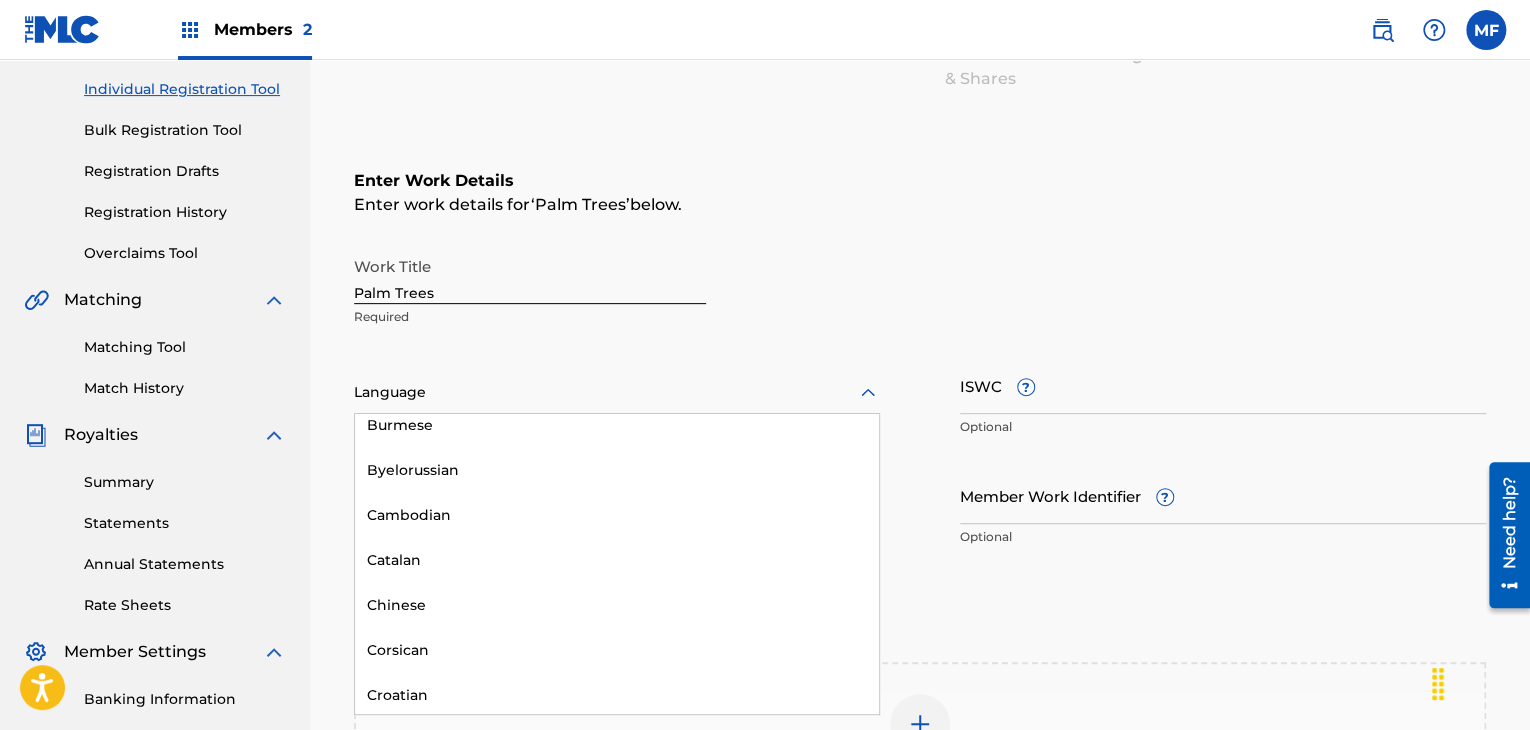 scroll, scrollTop: 999, scrollLeft: 0, axis: vertical 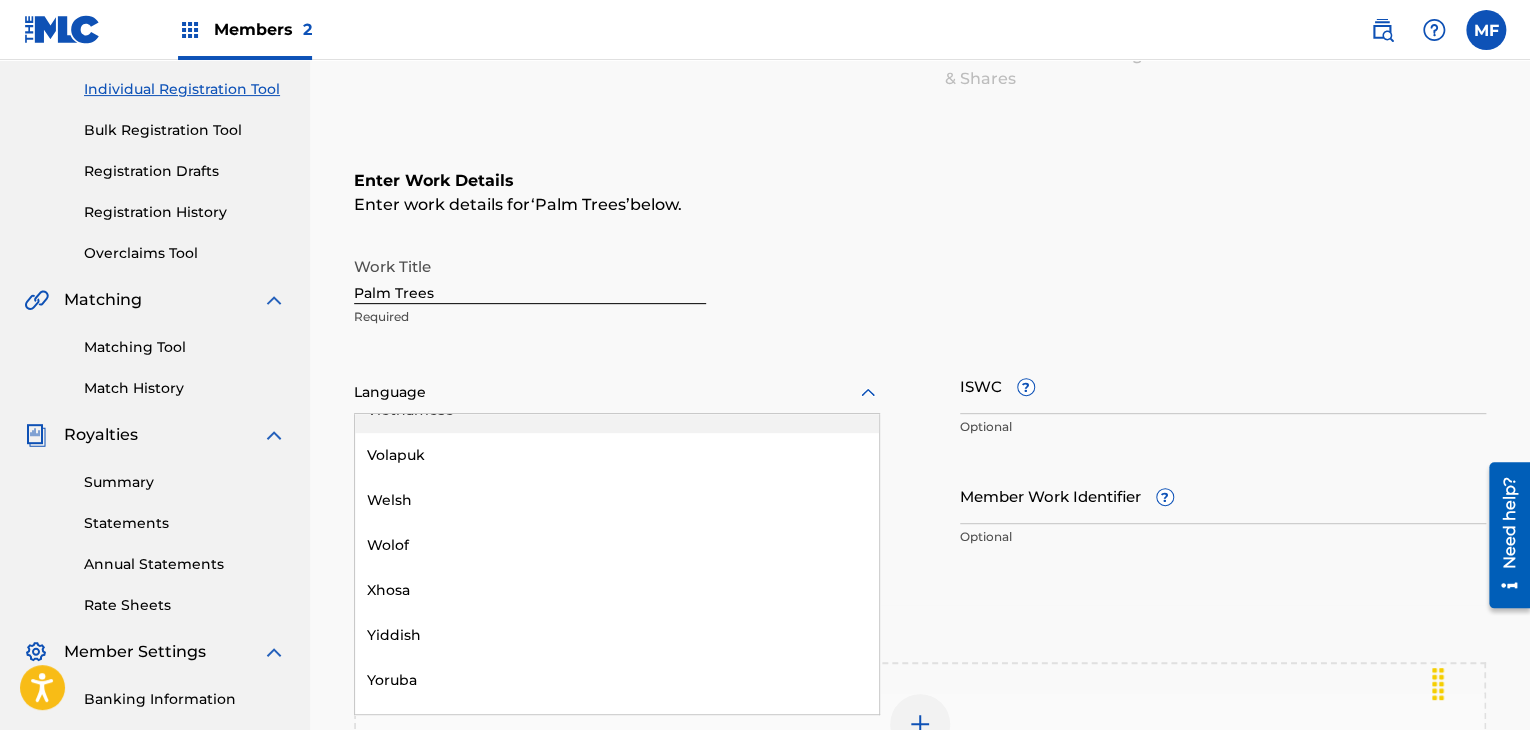 click on "Work Title Palm Trees Required" at bounding box center (920, 292) 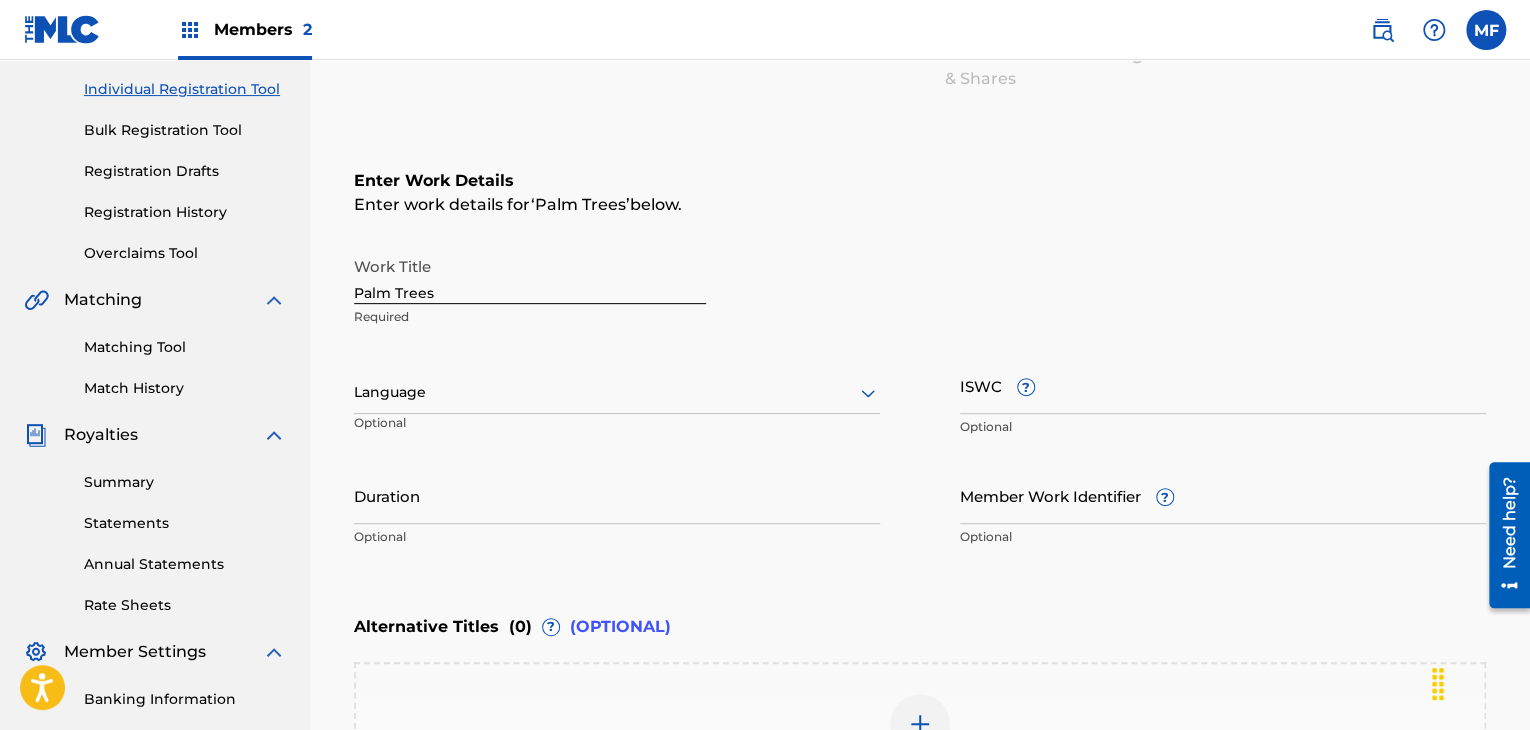 click at bounding box center (617, 392) 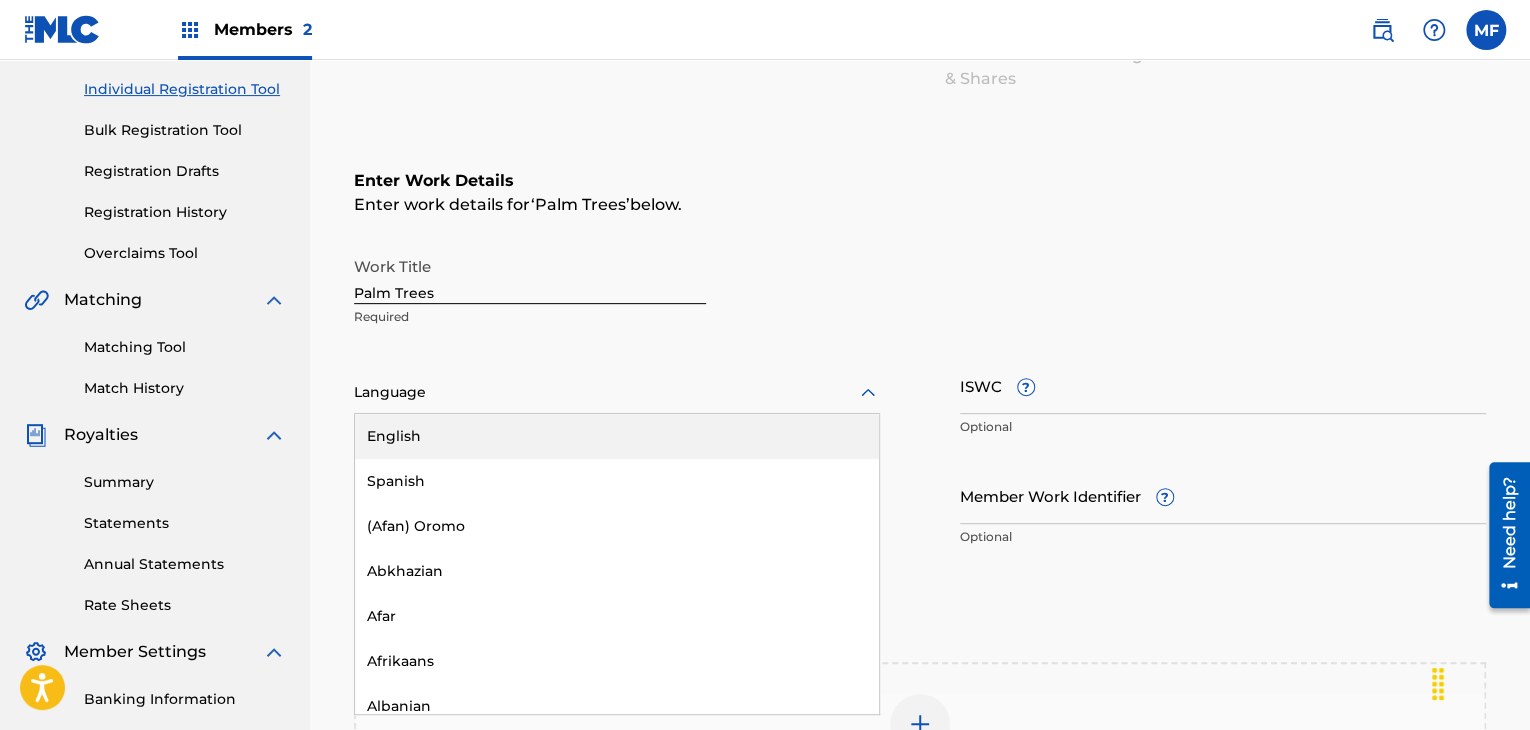 click on "English" at bounding box center (617, 436) 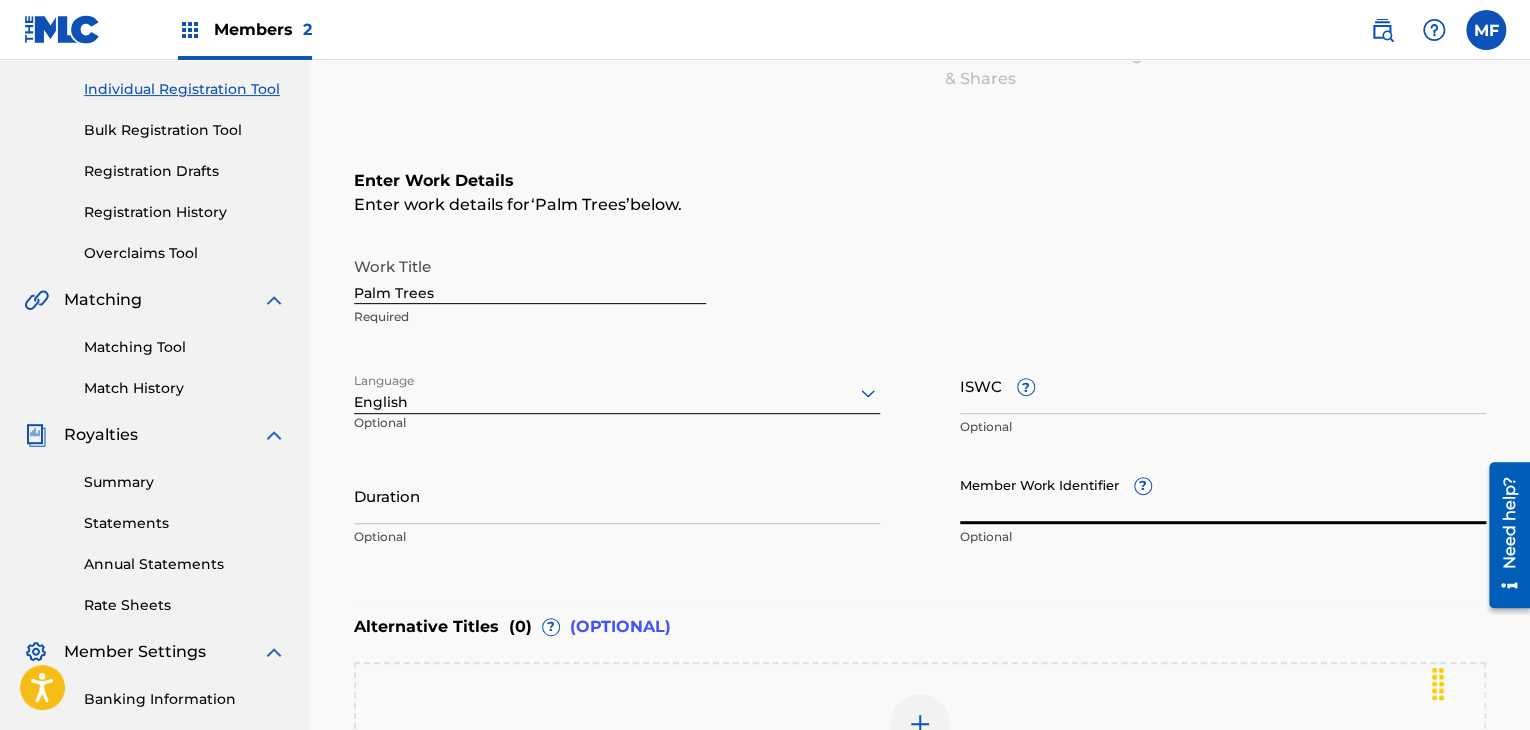 click on "Member Work Identifier   ?" at bounding box center (1223, 495) 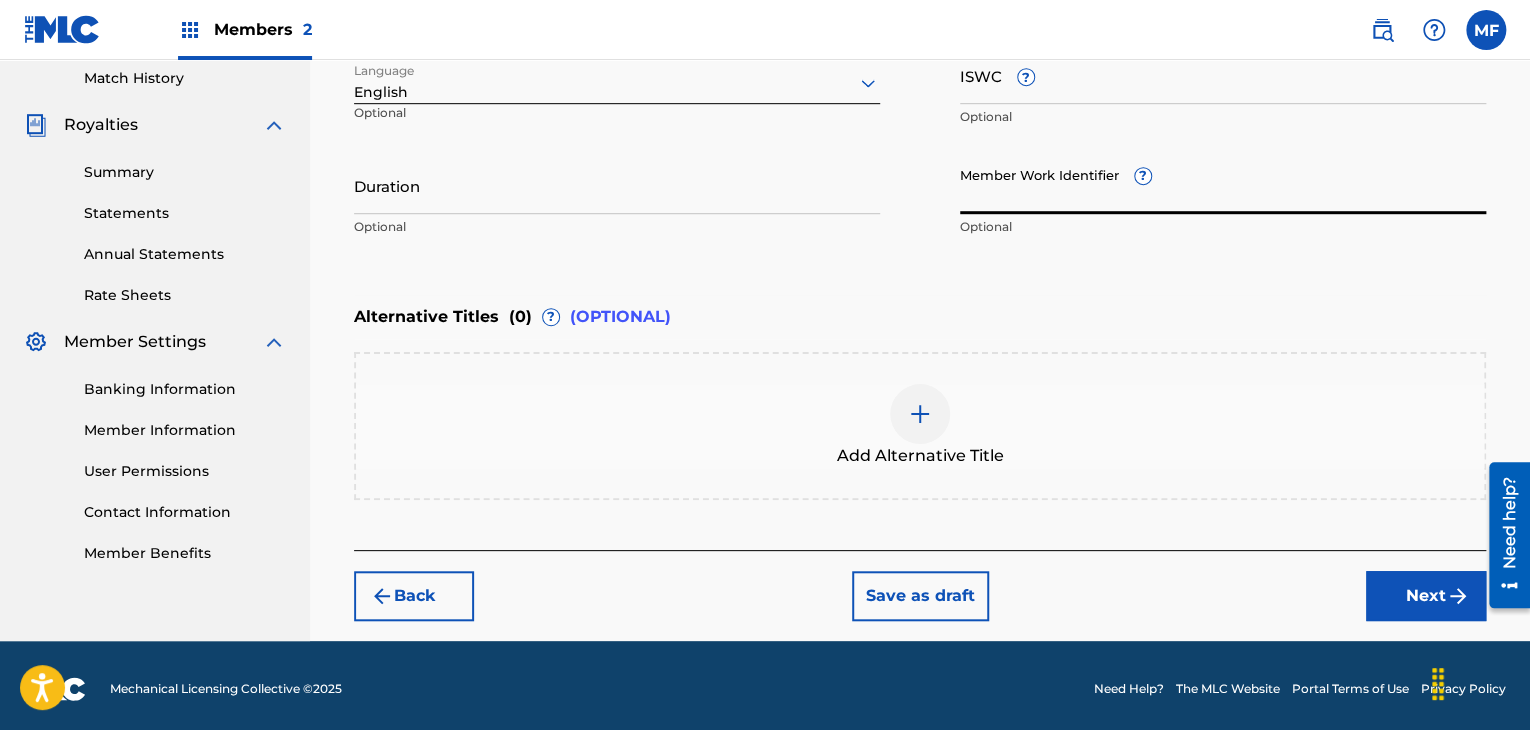 scroll, scrollTop: 561, scrollLeft: 0, axis: vertical 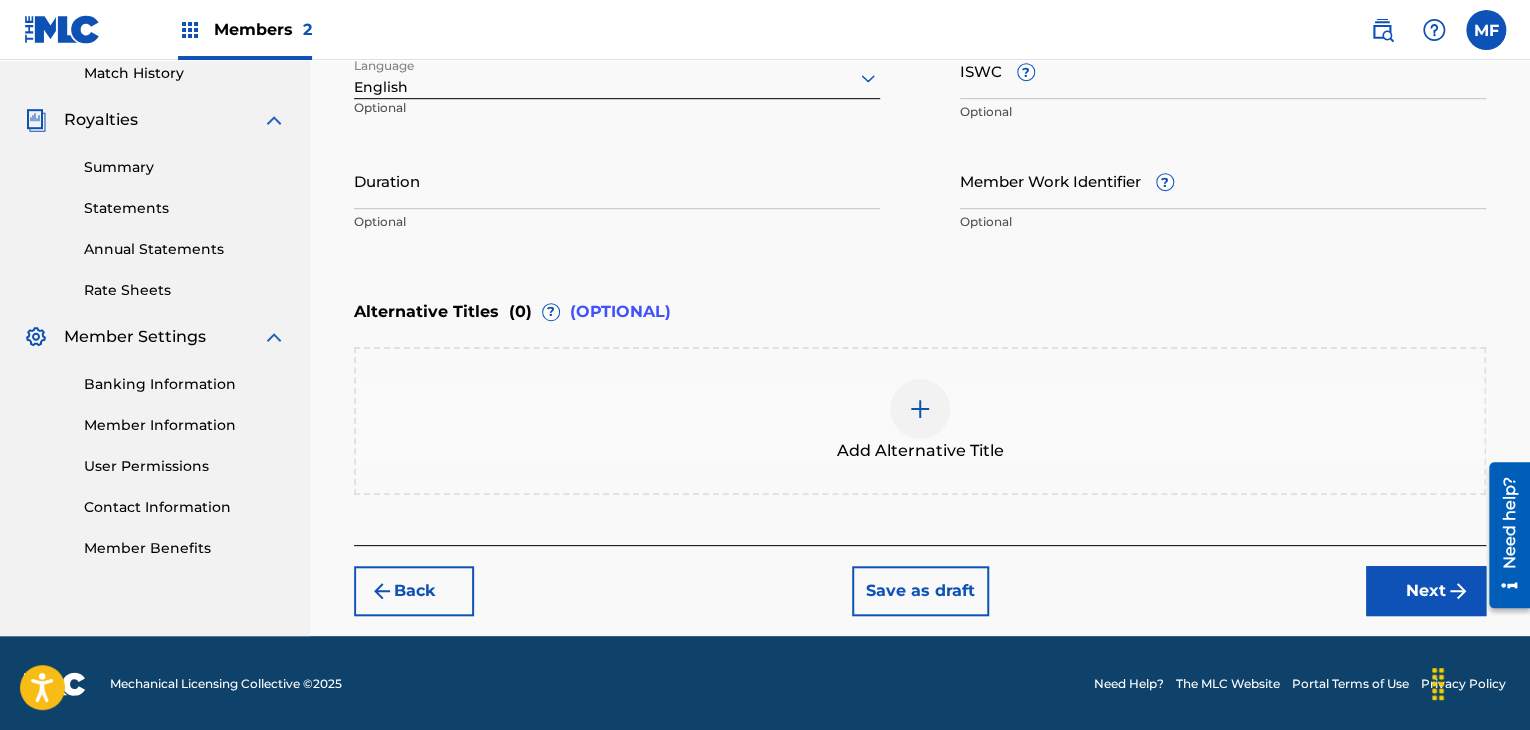 click on "Next" at bounding box center (1426, 591) 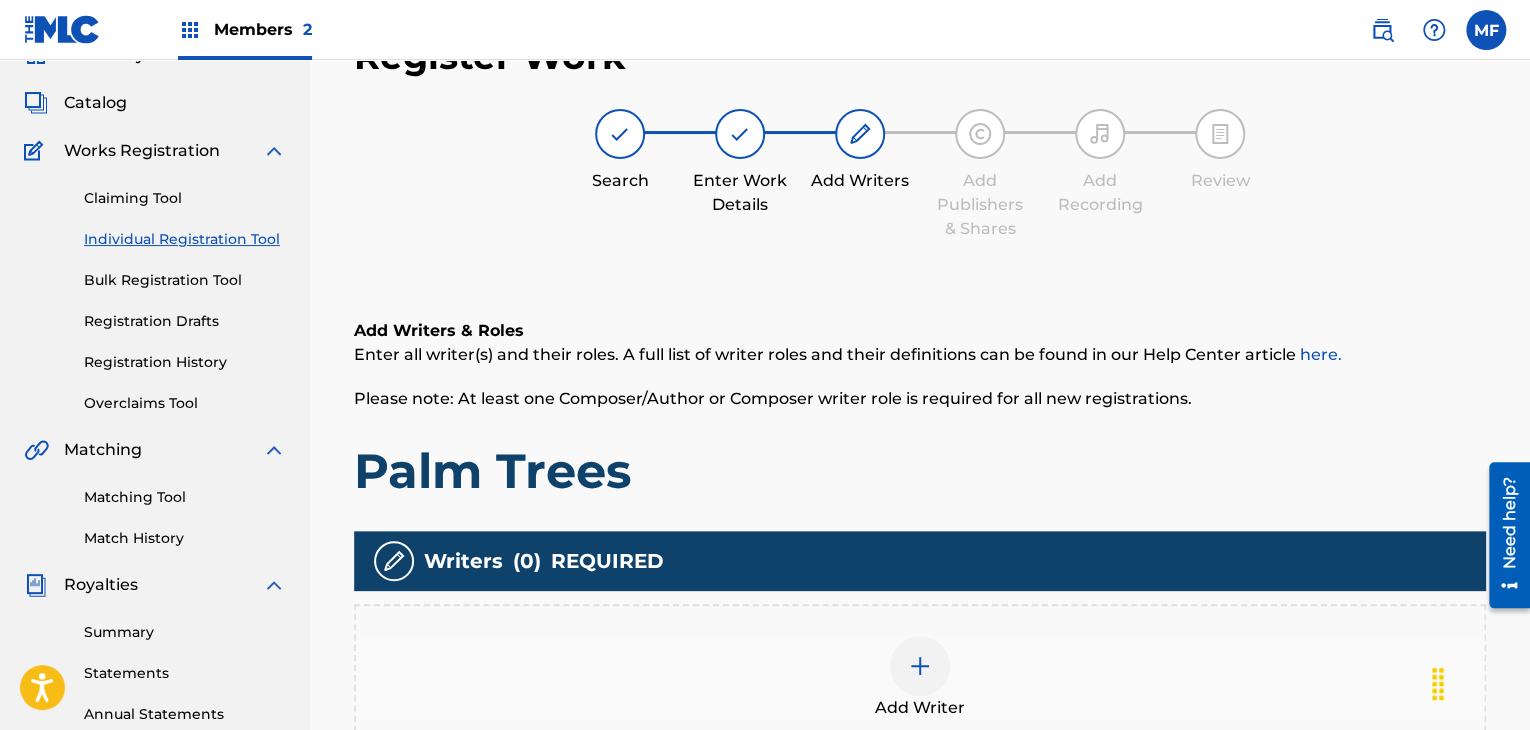 scroll, scrollTop: 90, scrollLeft: 0, axis: vertical 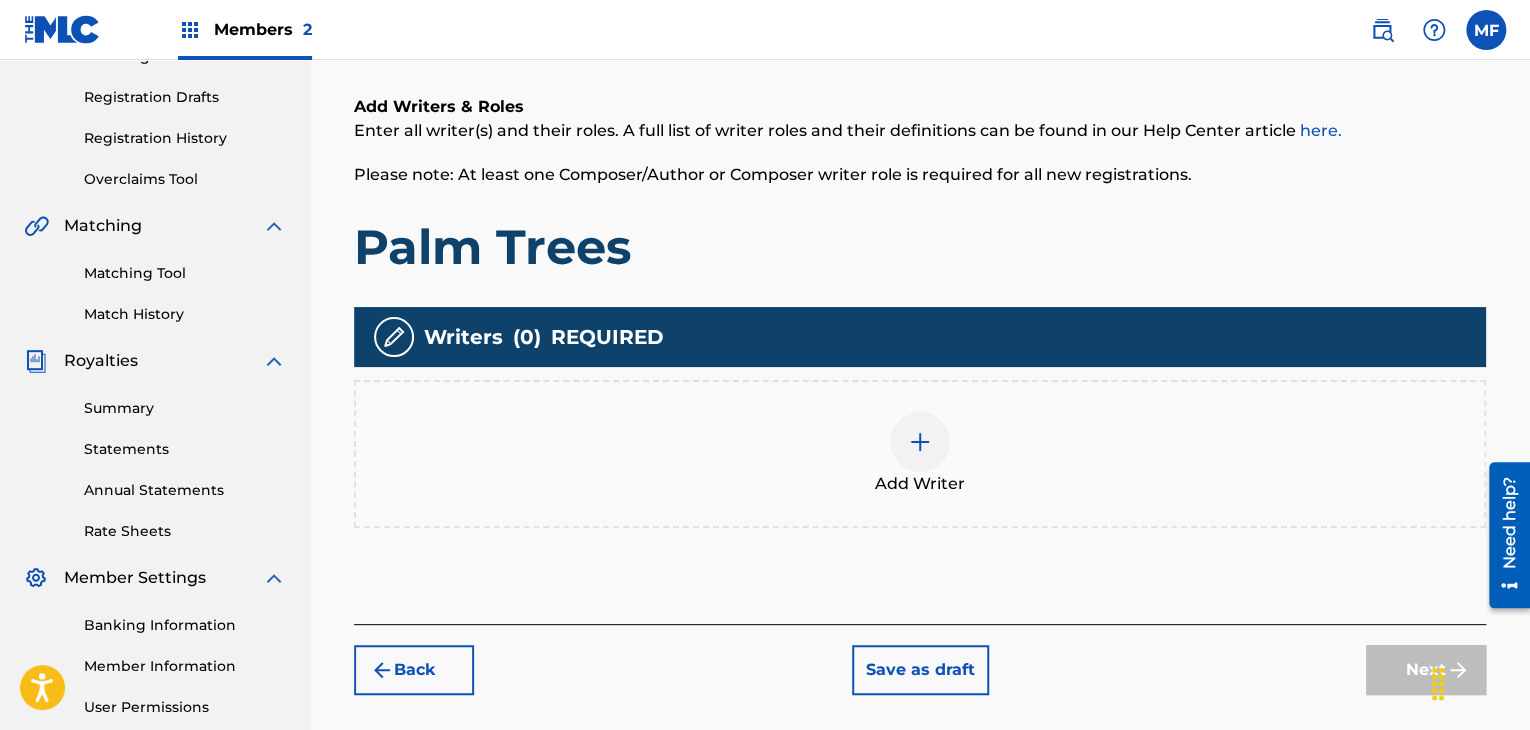 click at bounding box center [920, 442] 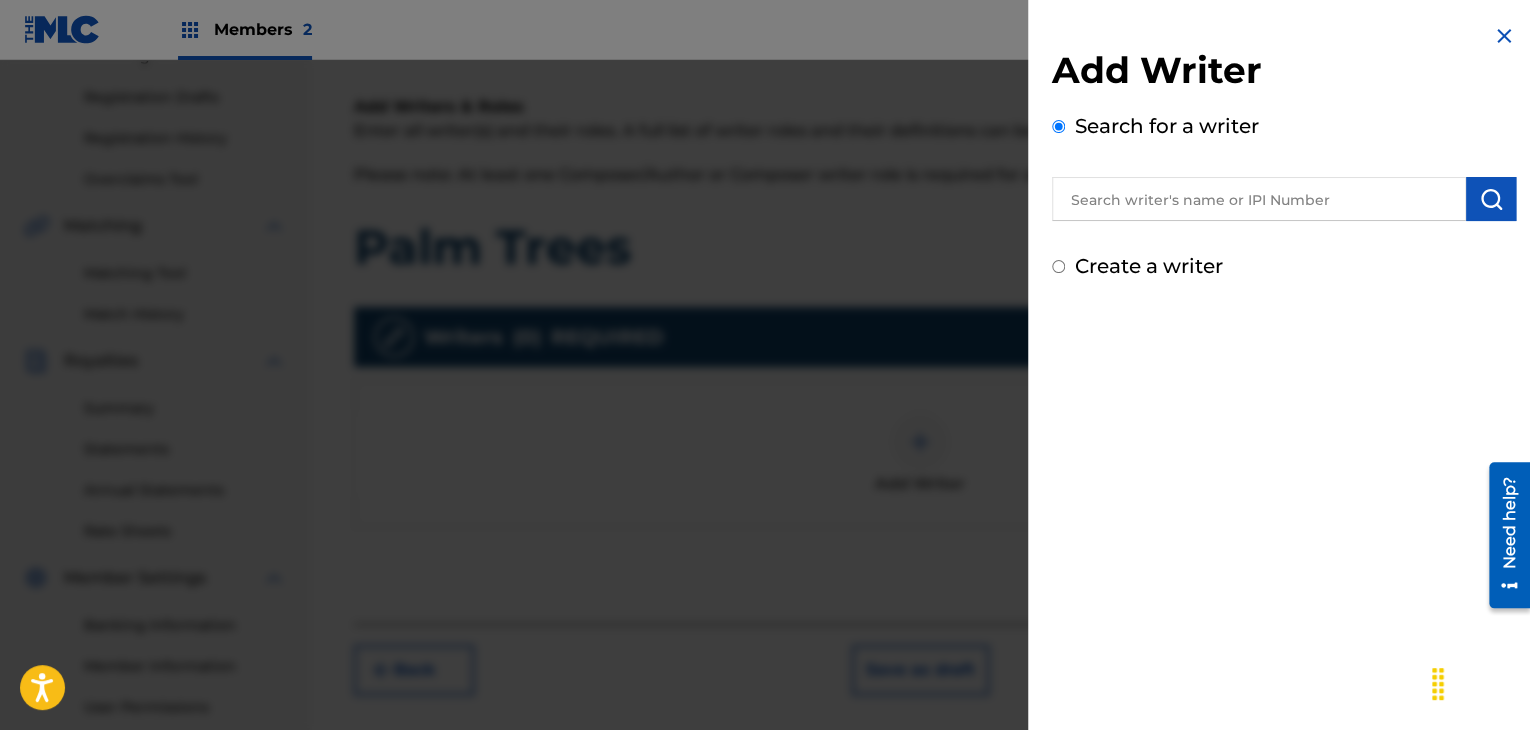 click on "Create a writer" at bounding box center (1149, 266) 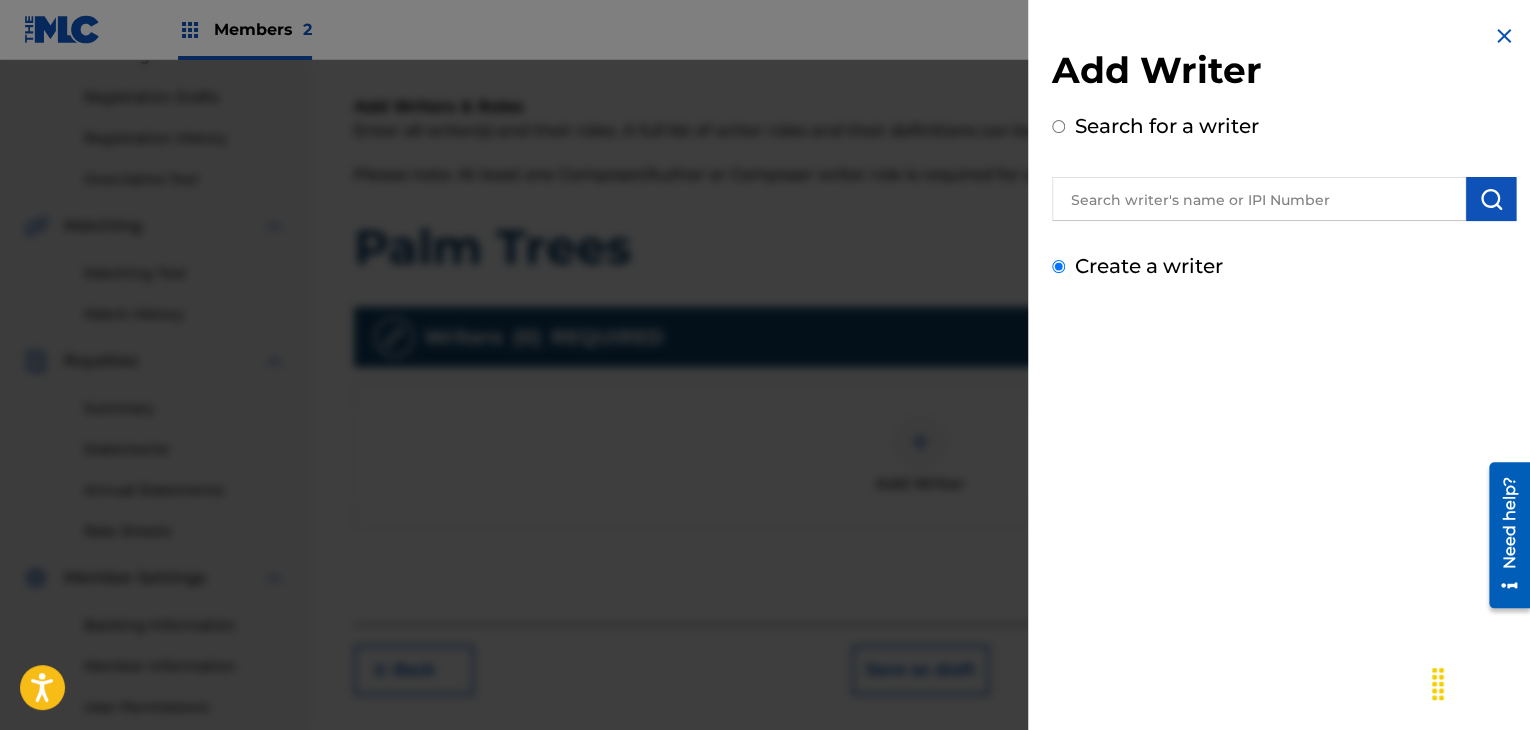click on "Create a writer" at bounding box center [1058, 266] 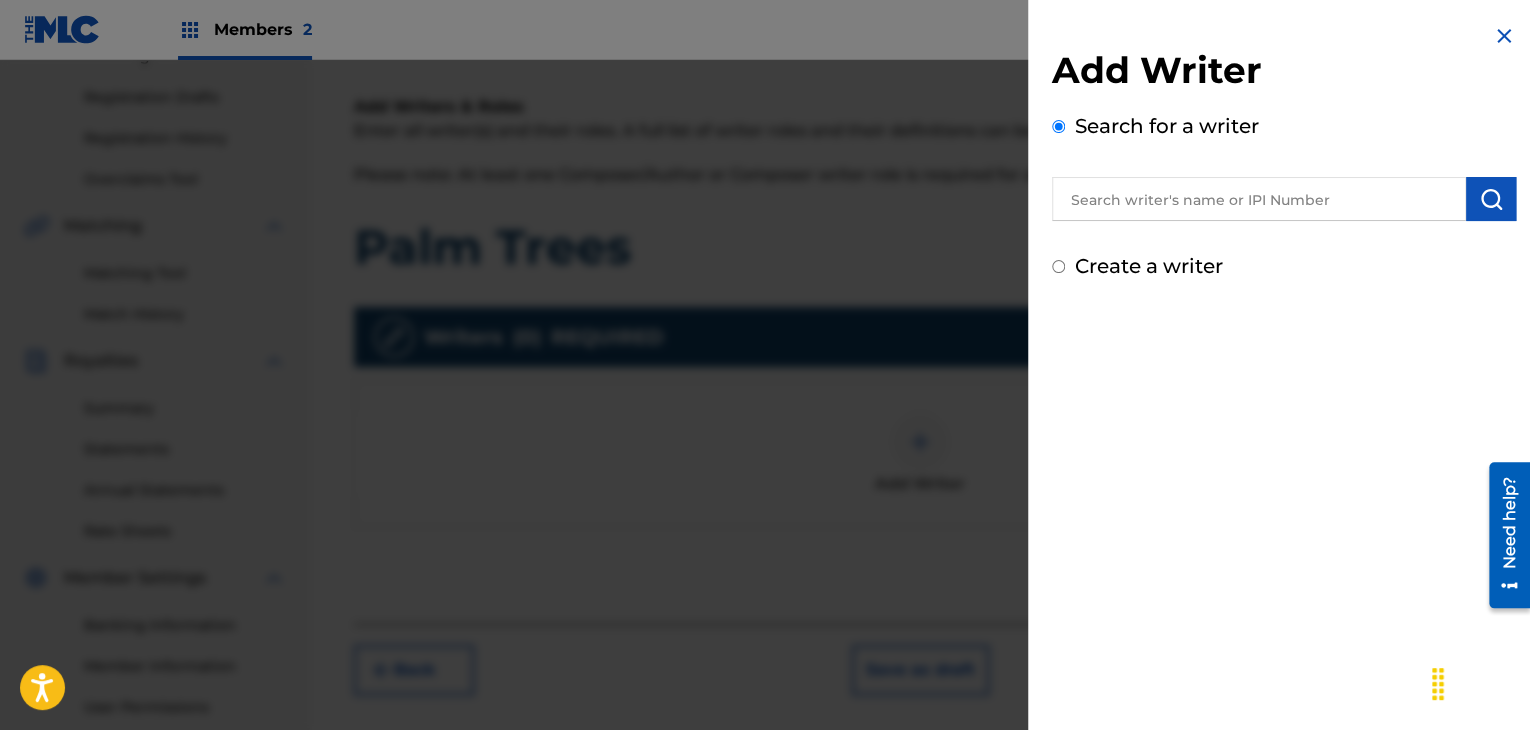 radio on "false" 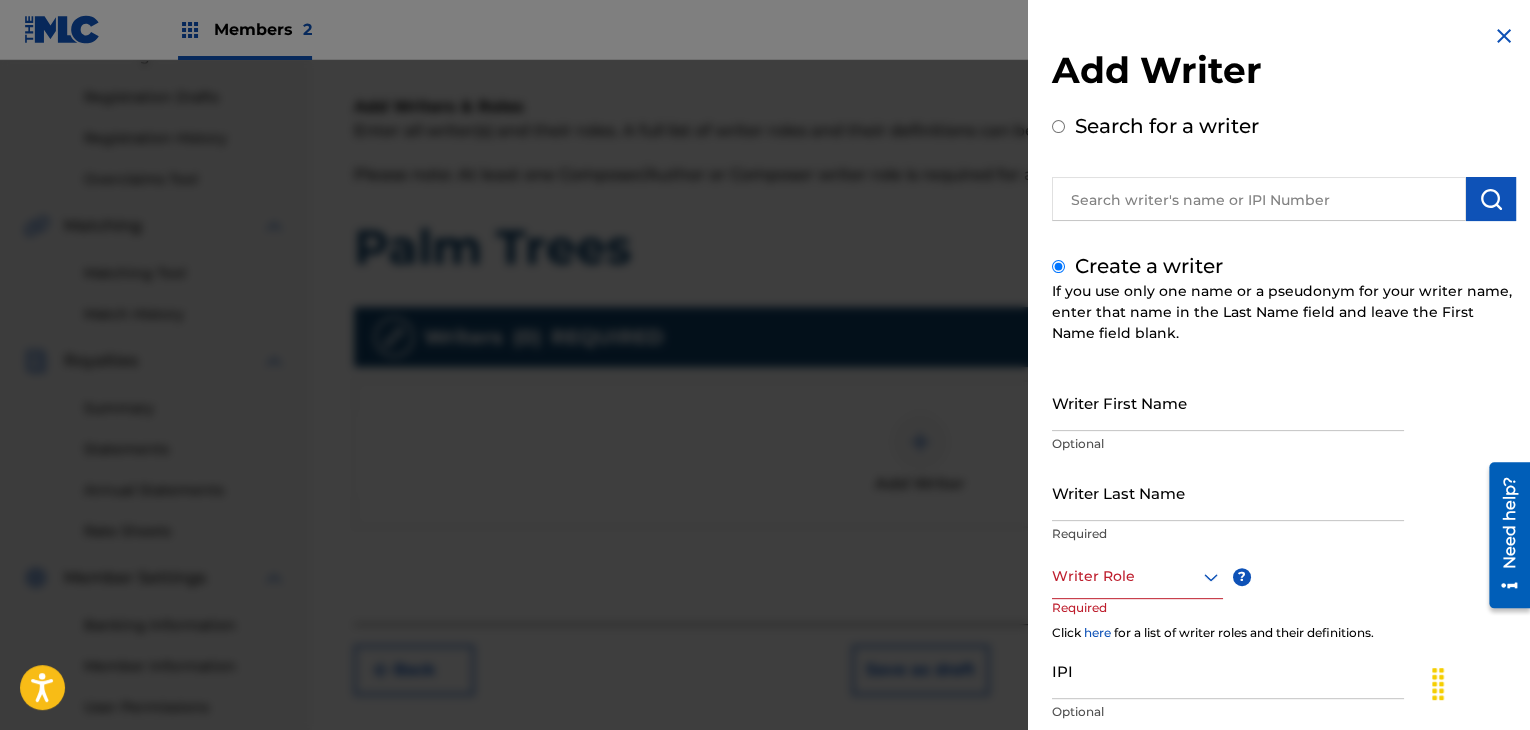 click on "Writer First Name" at bounding box center (1228, 402) 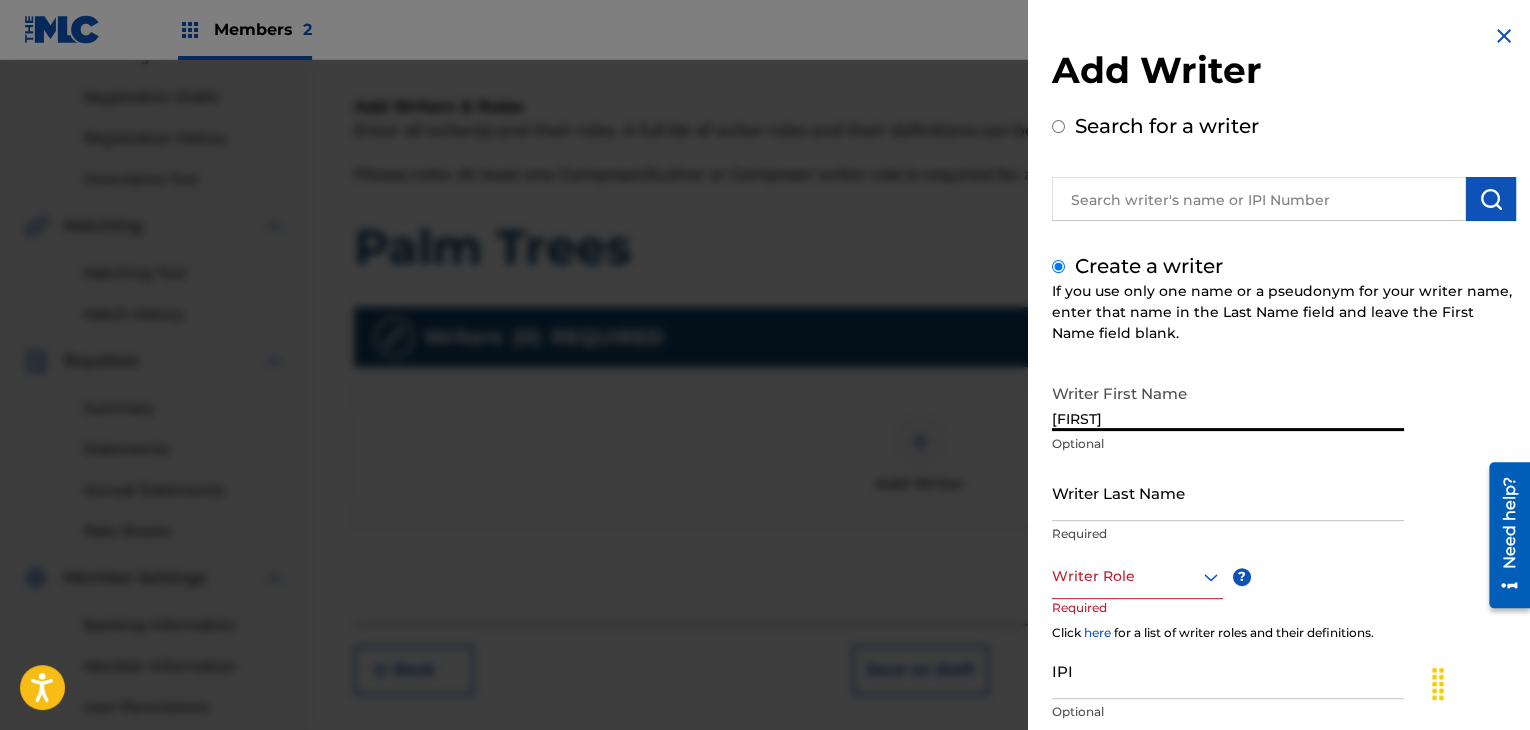 type on "[FIRST]" 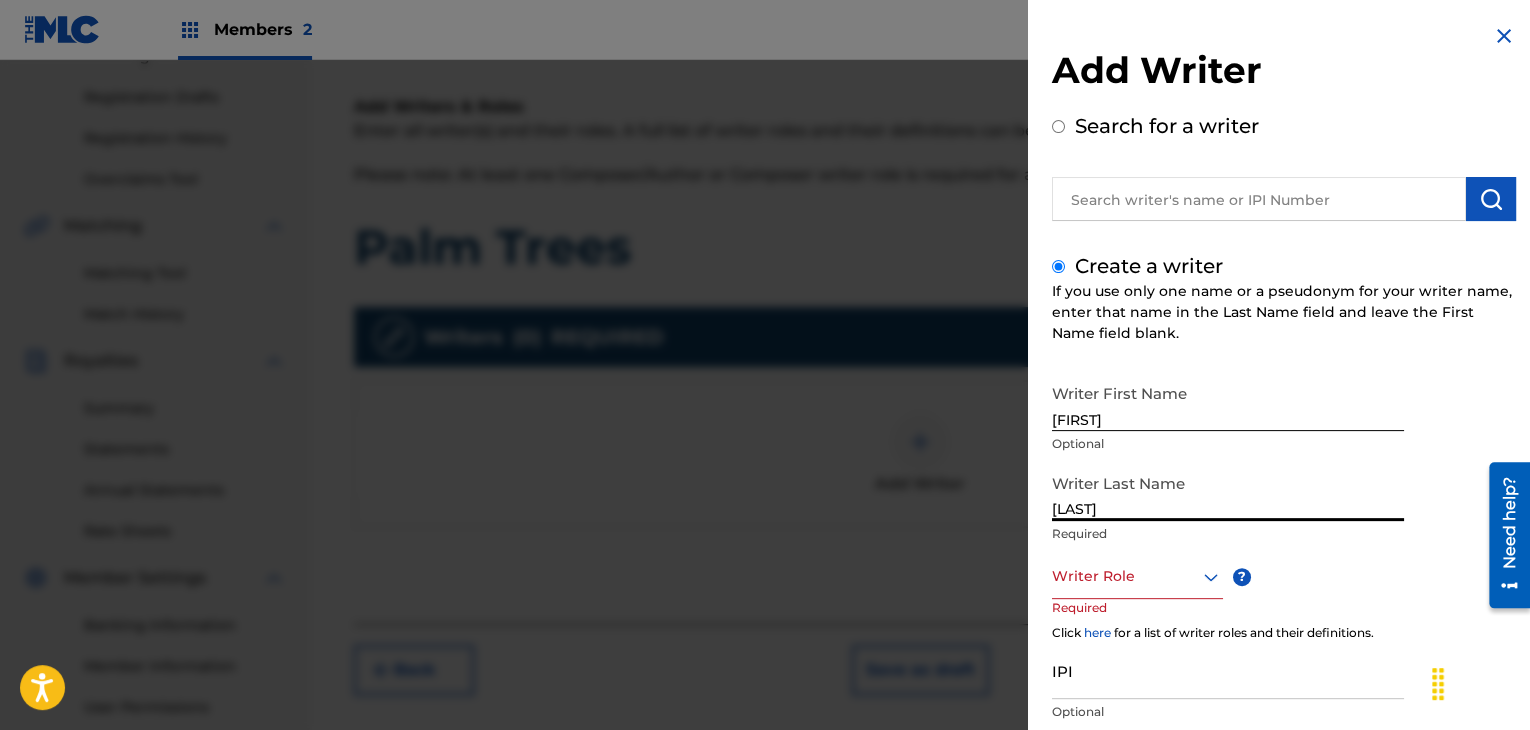 type on "[LAST]" 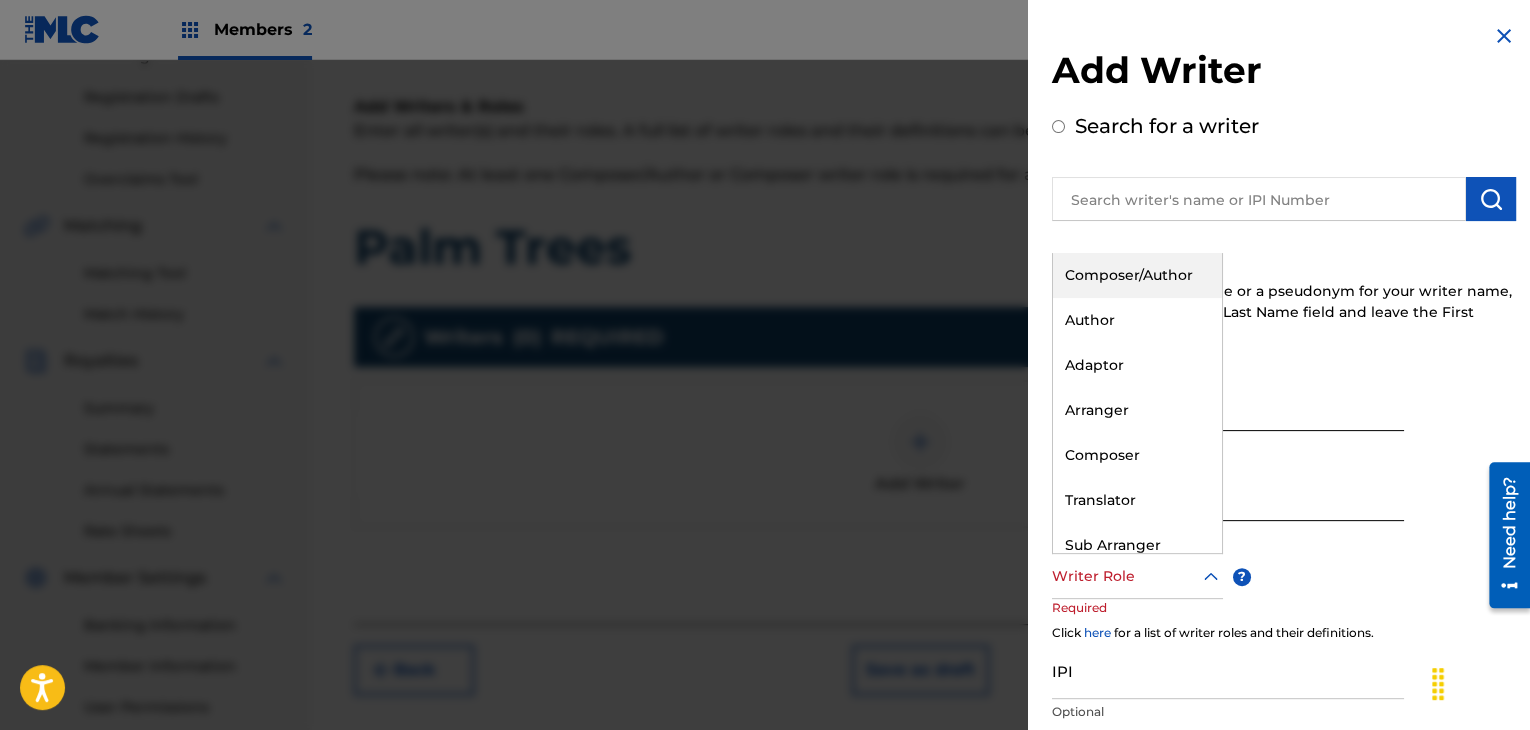 click on "Writer Role" at bounding box center [1137, 576] 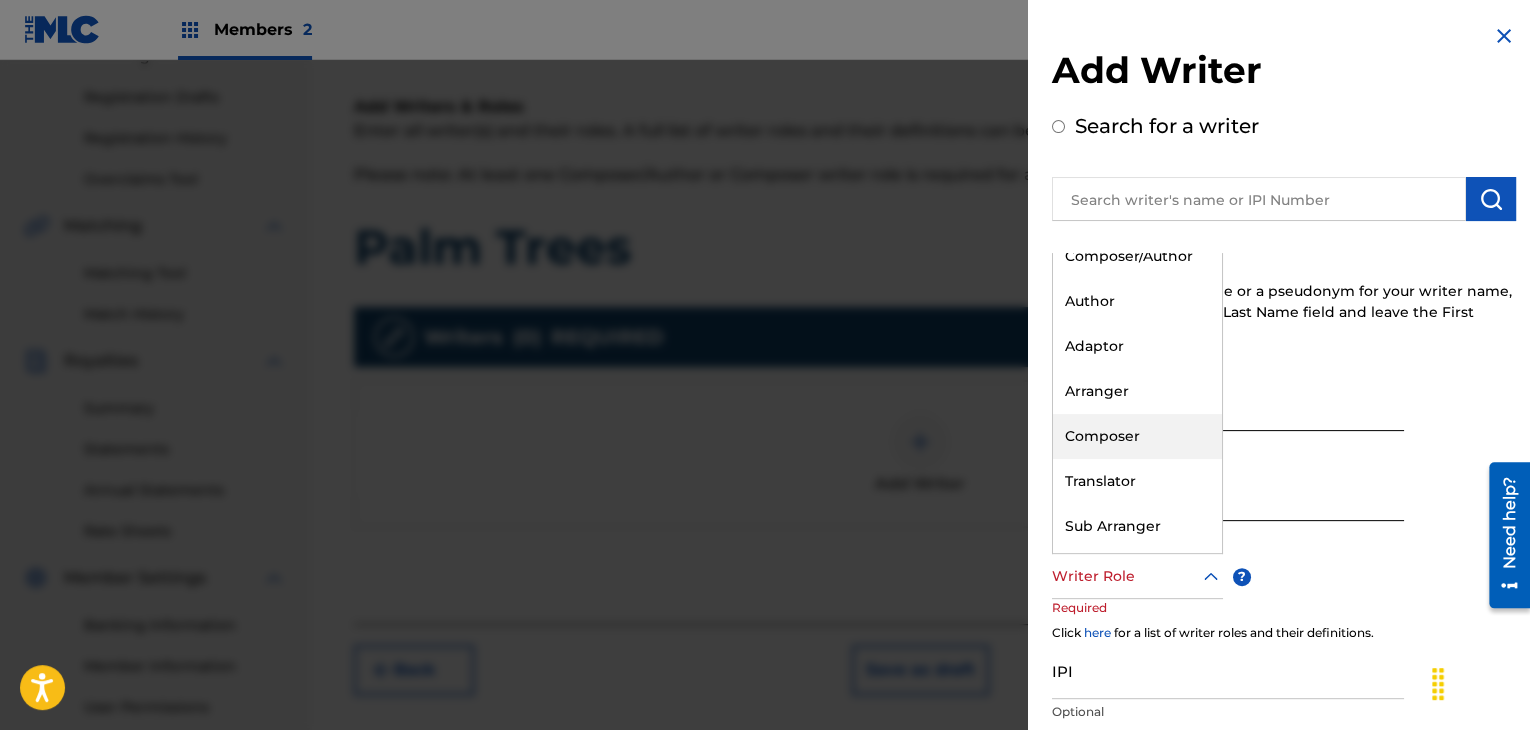 scroll, scrollTop: 0, scrollLeft: 0, axis: both 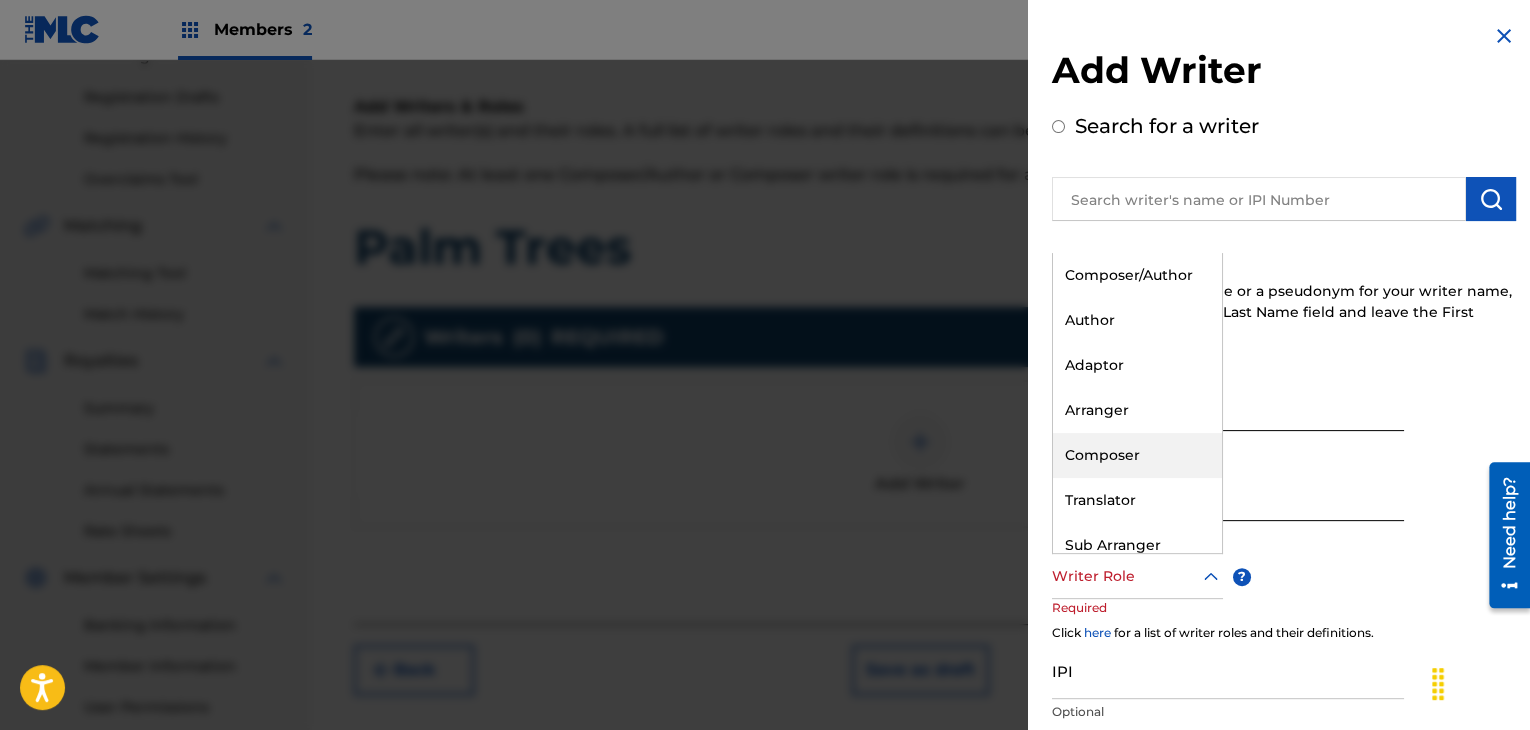 click on "Composer" at bounding box center [1137, 455] 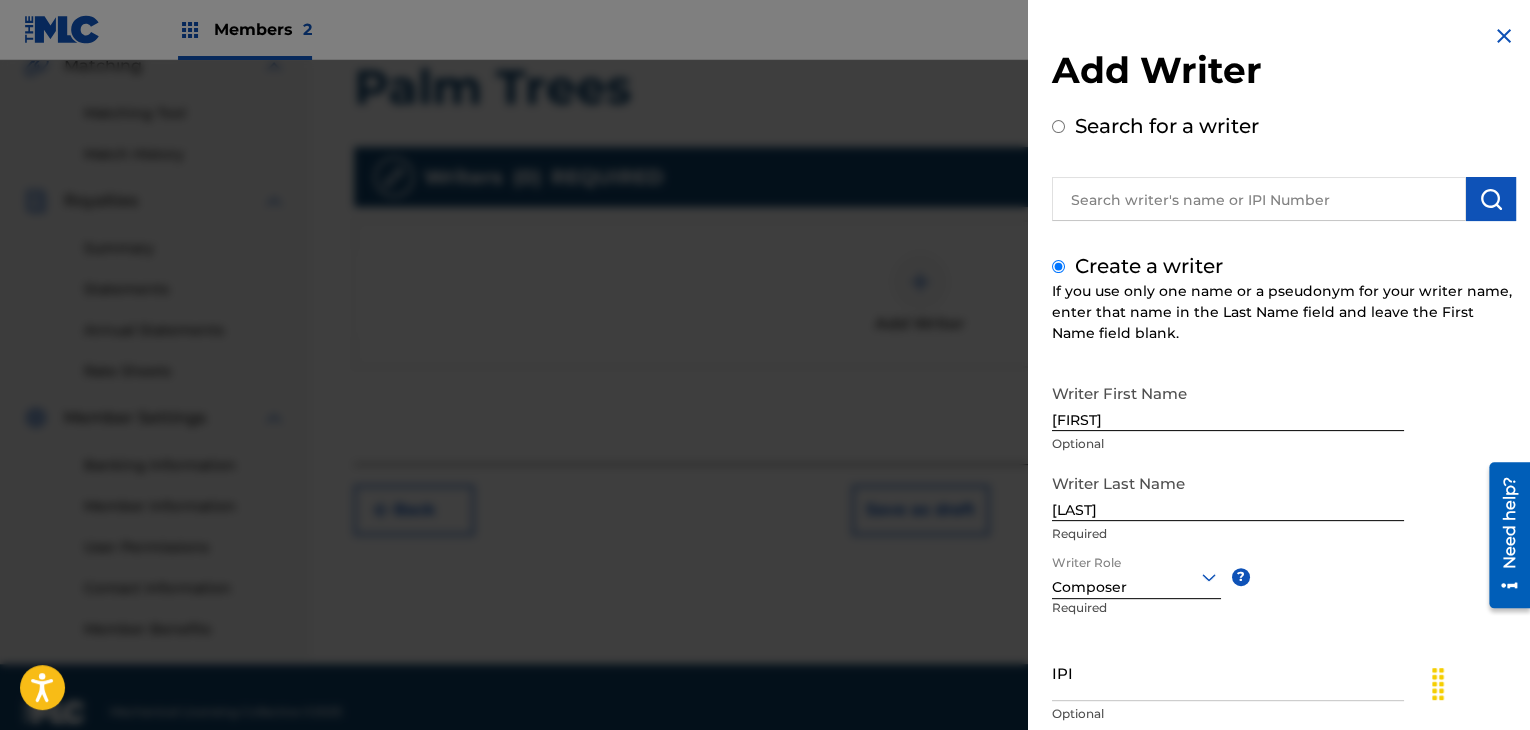 scroll, scrollTop: 489, scrollLeft: 0, axis: vertical 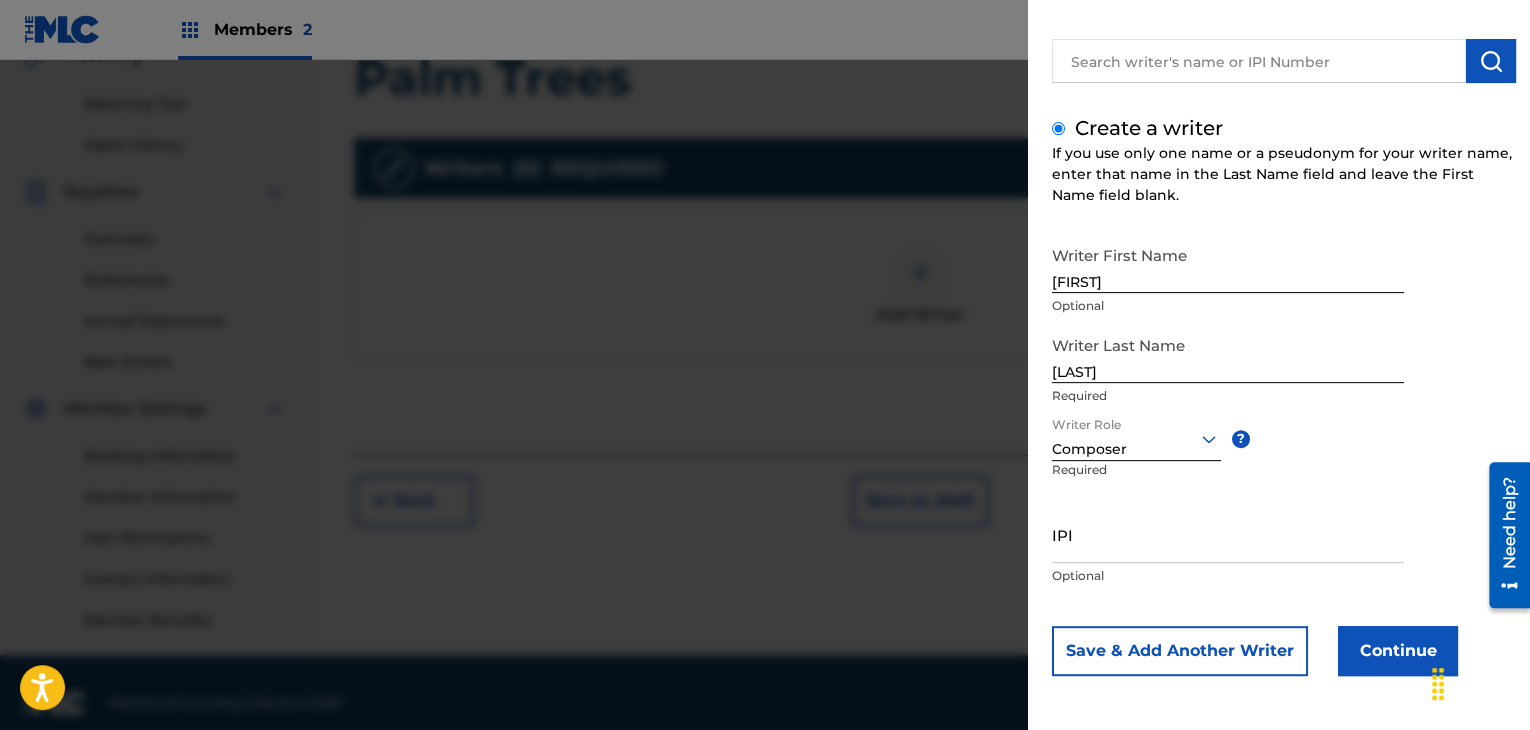 click on "Continue" at bounding box center [1398, 651] 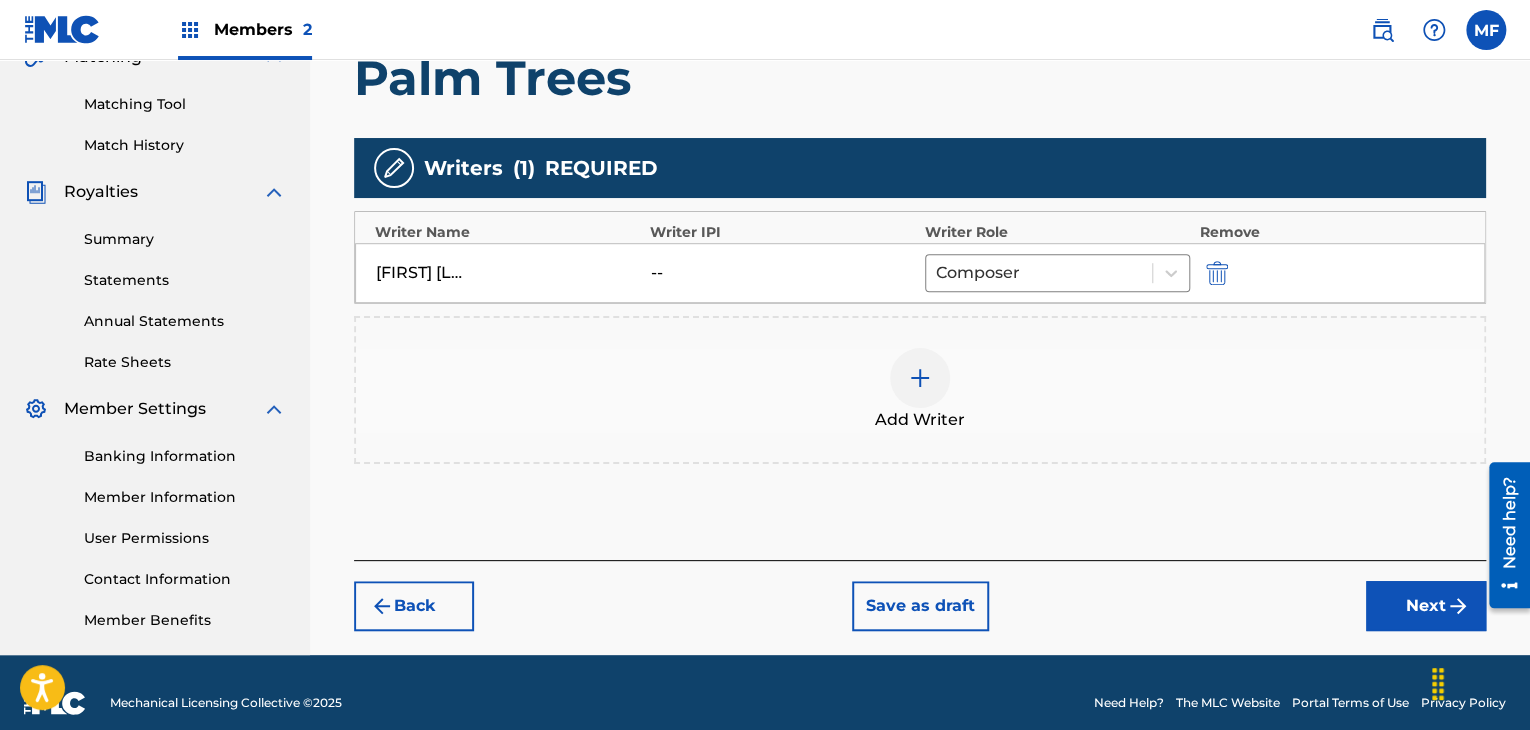 click on "Next" at bounding box center [1426, 606] 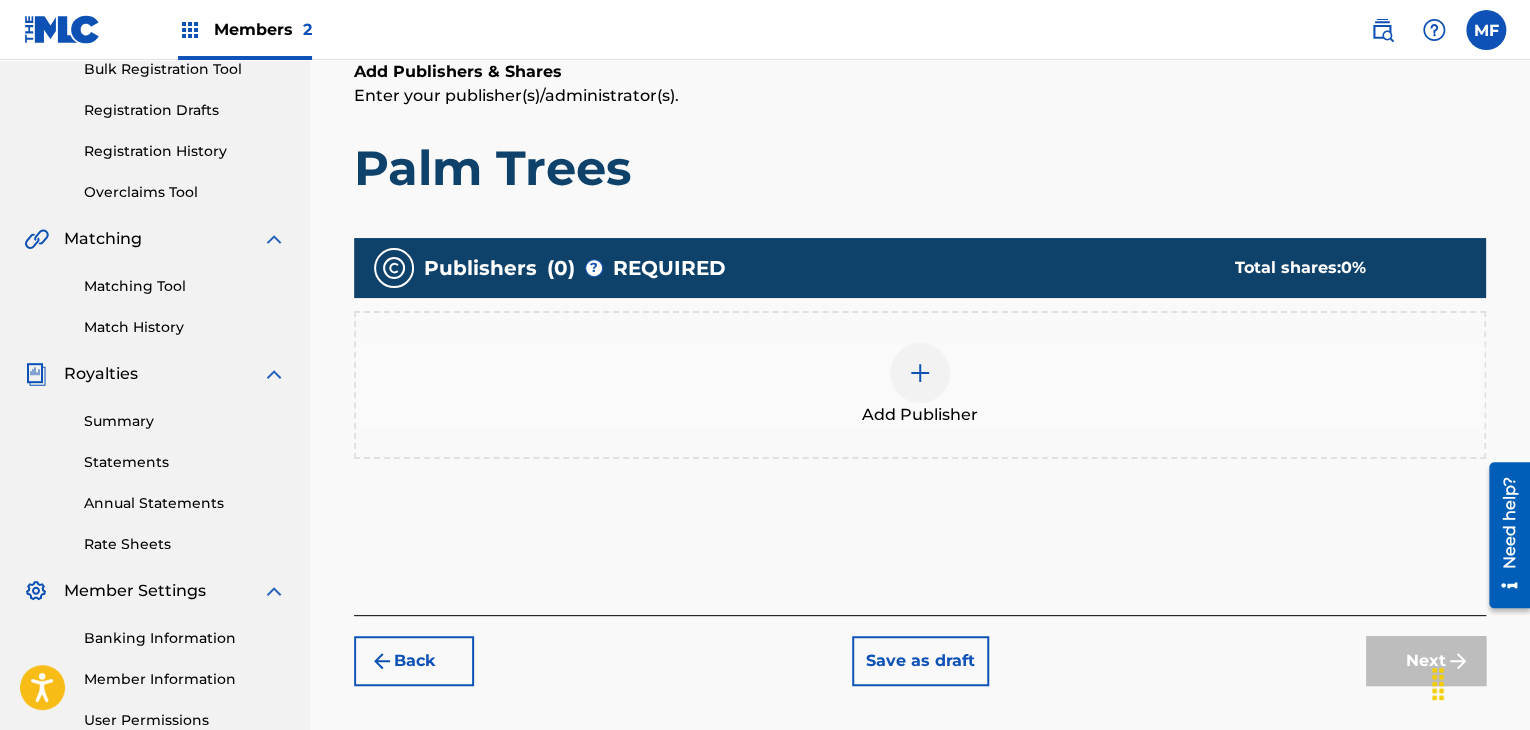scroll, scrollTop: 371, scrollLeft: 0, axis: vertical 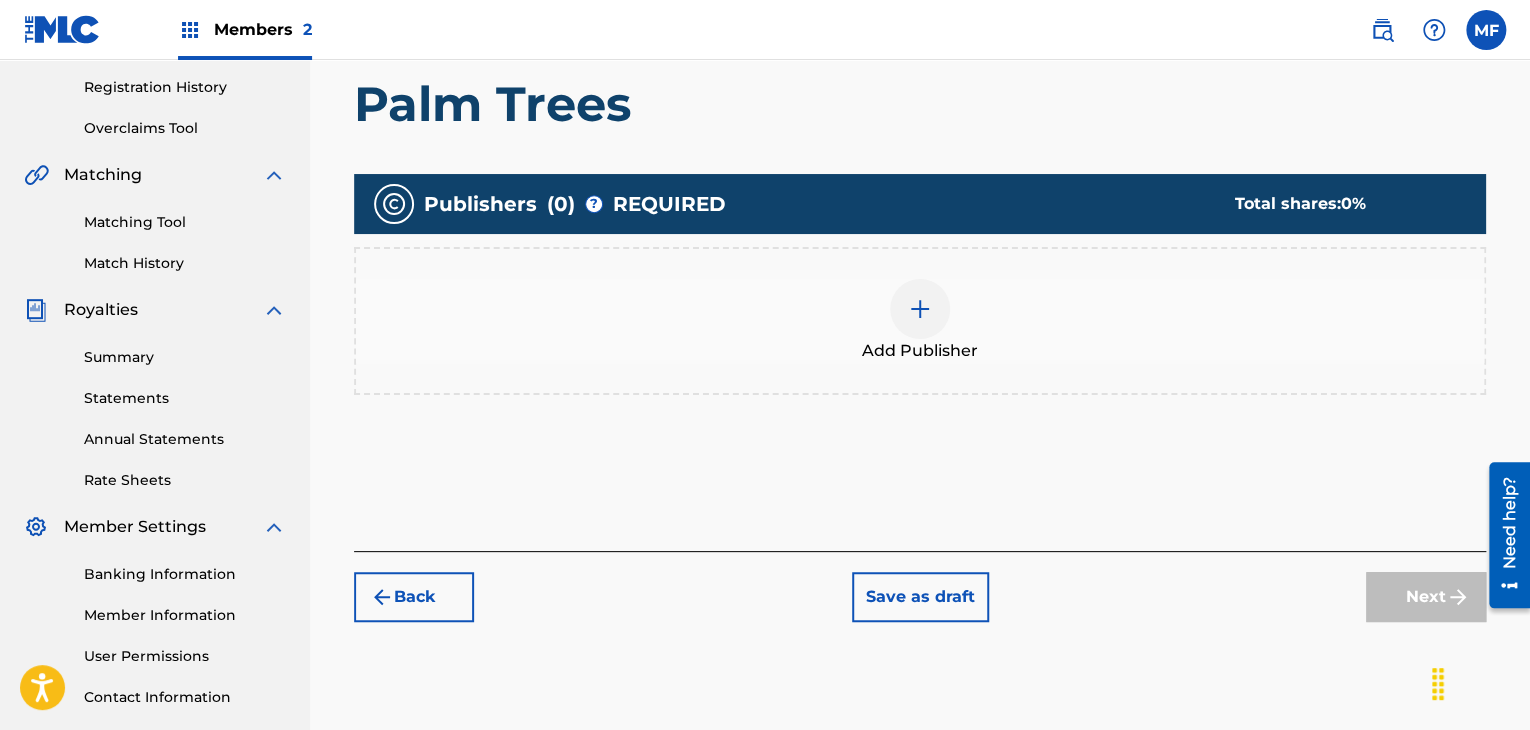 click at bounding box center (920, 309) 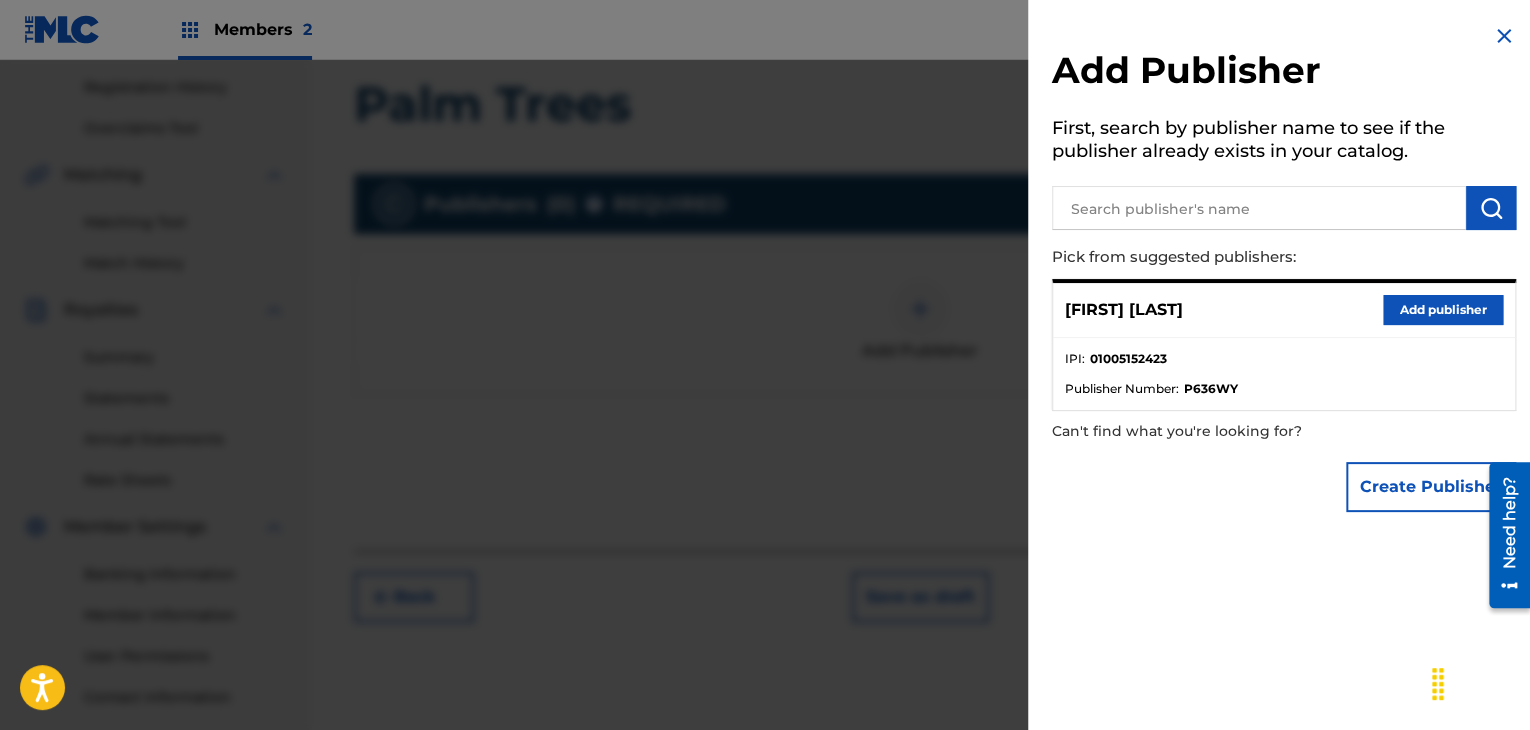click at bounding box center (1259, 208) 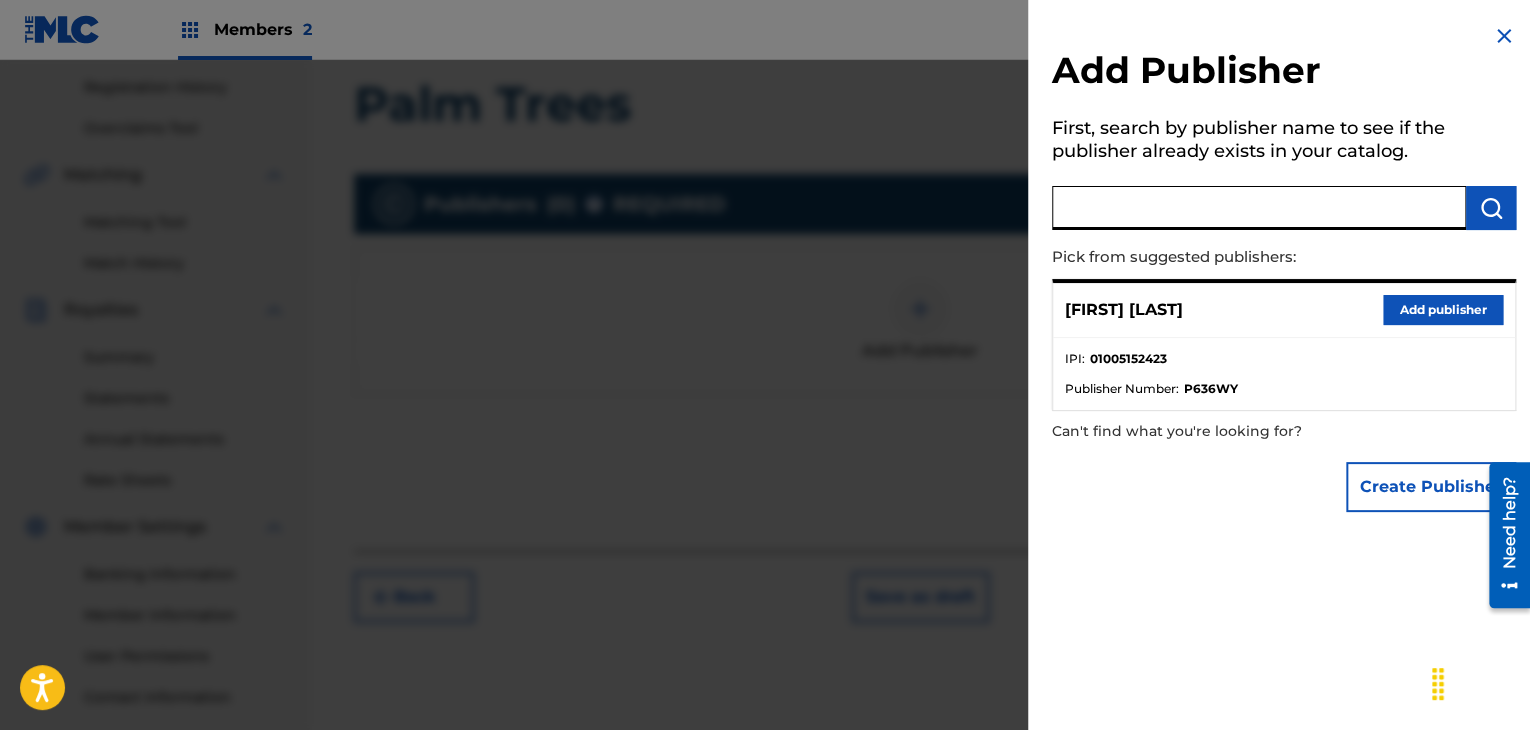 click on "Create Publisher" at bounding box center (1431, 487) 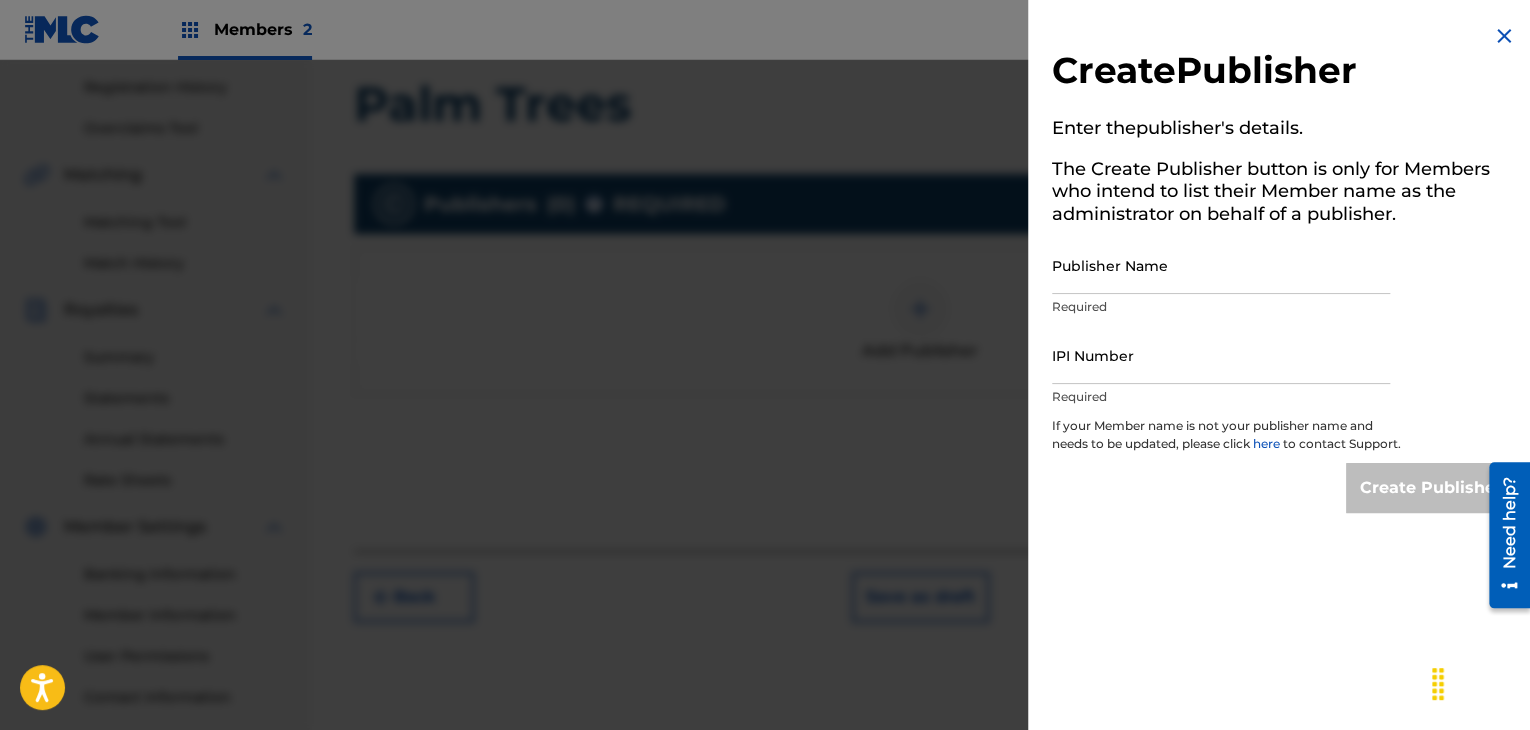 click on "Publisher Name" at bounding box center [1221, 265] 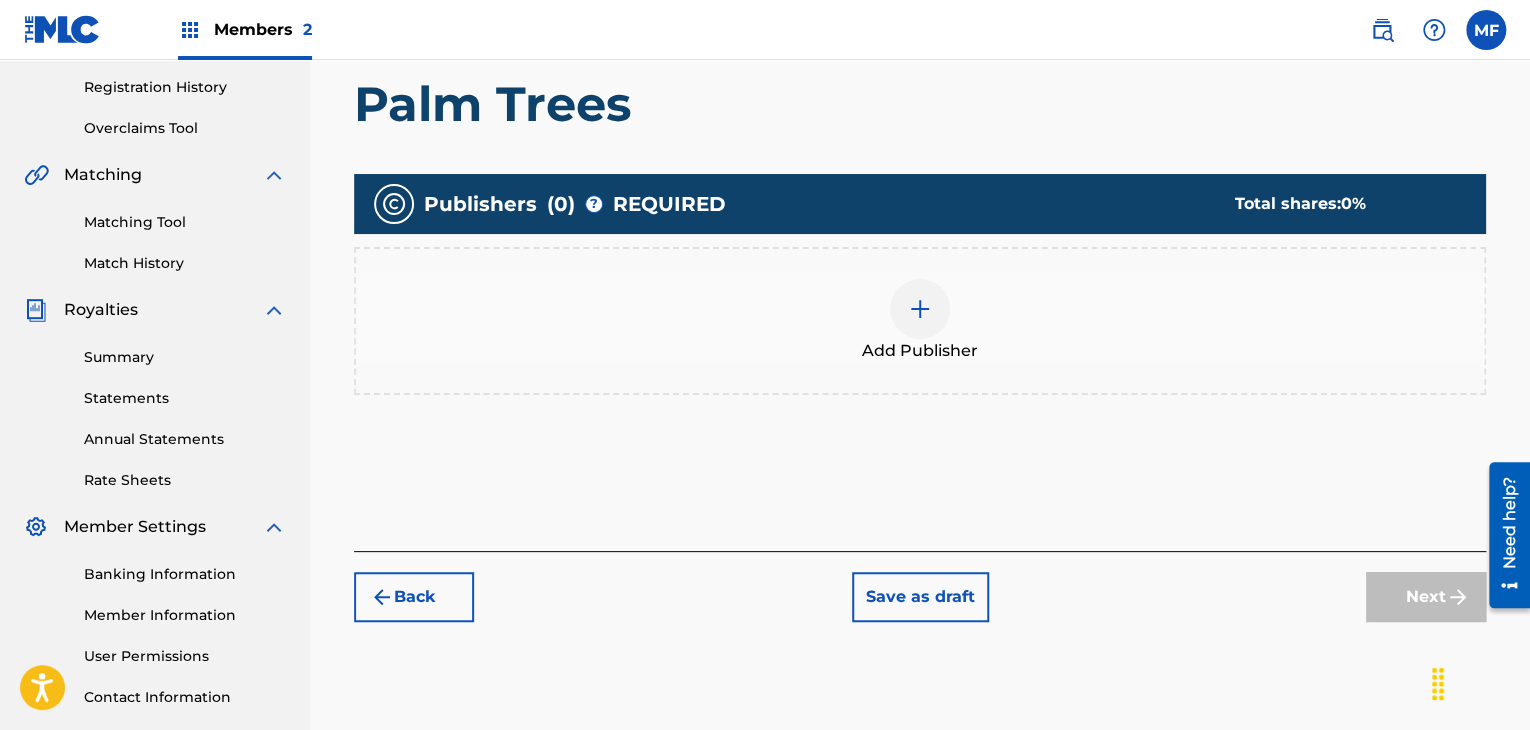click at bounding box center [920, 309] 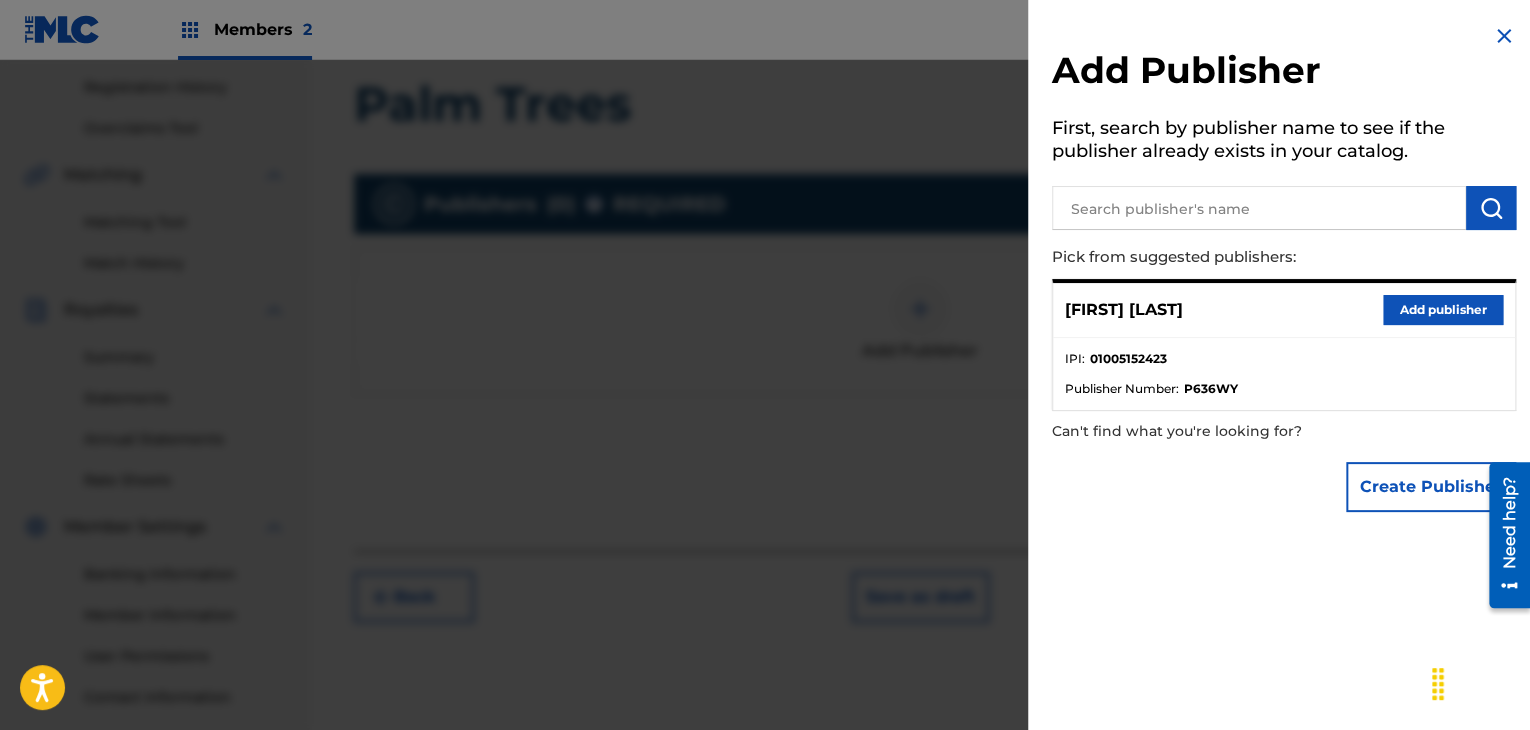 click on "Add publisher" at bounding box center [1443, 310] 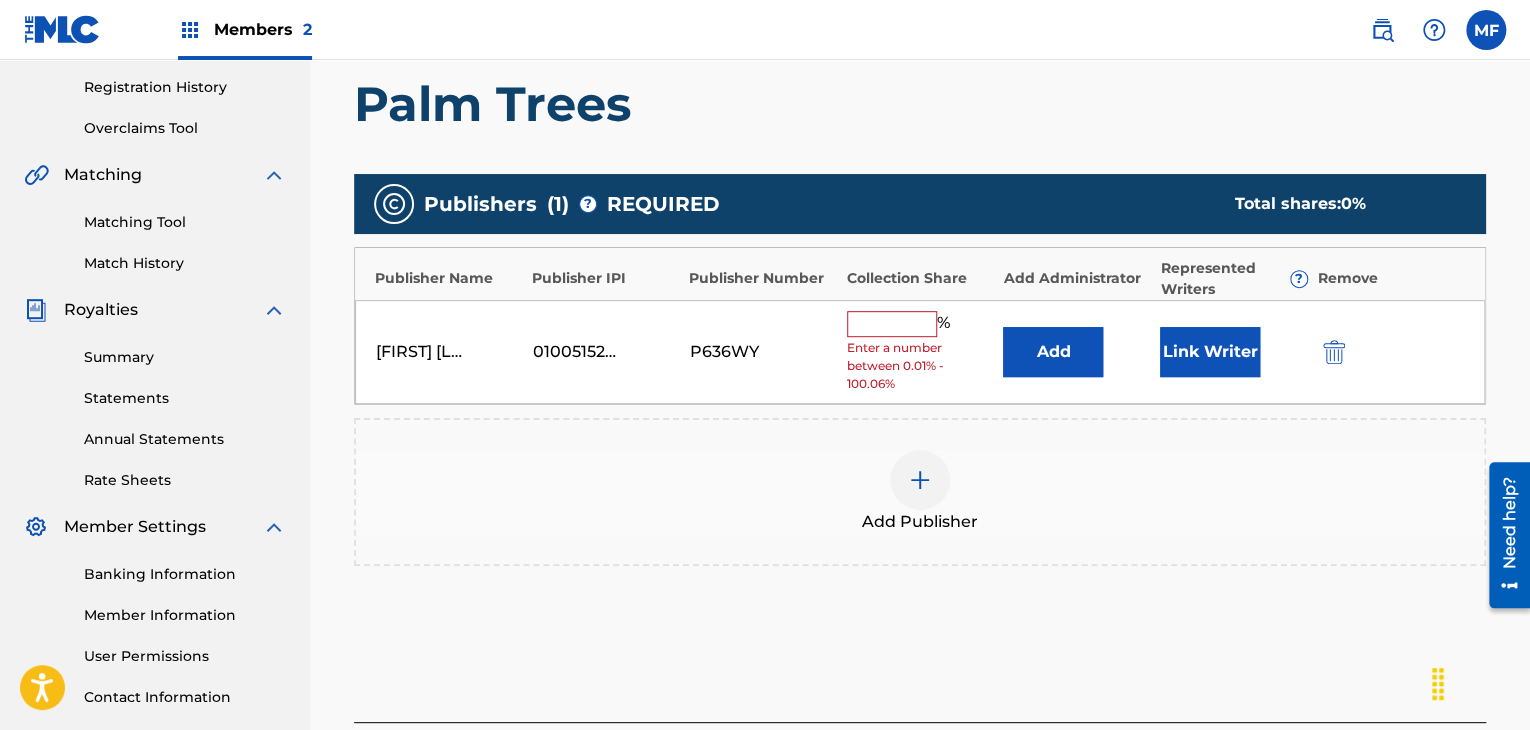 click at bounding box center (892, 324) 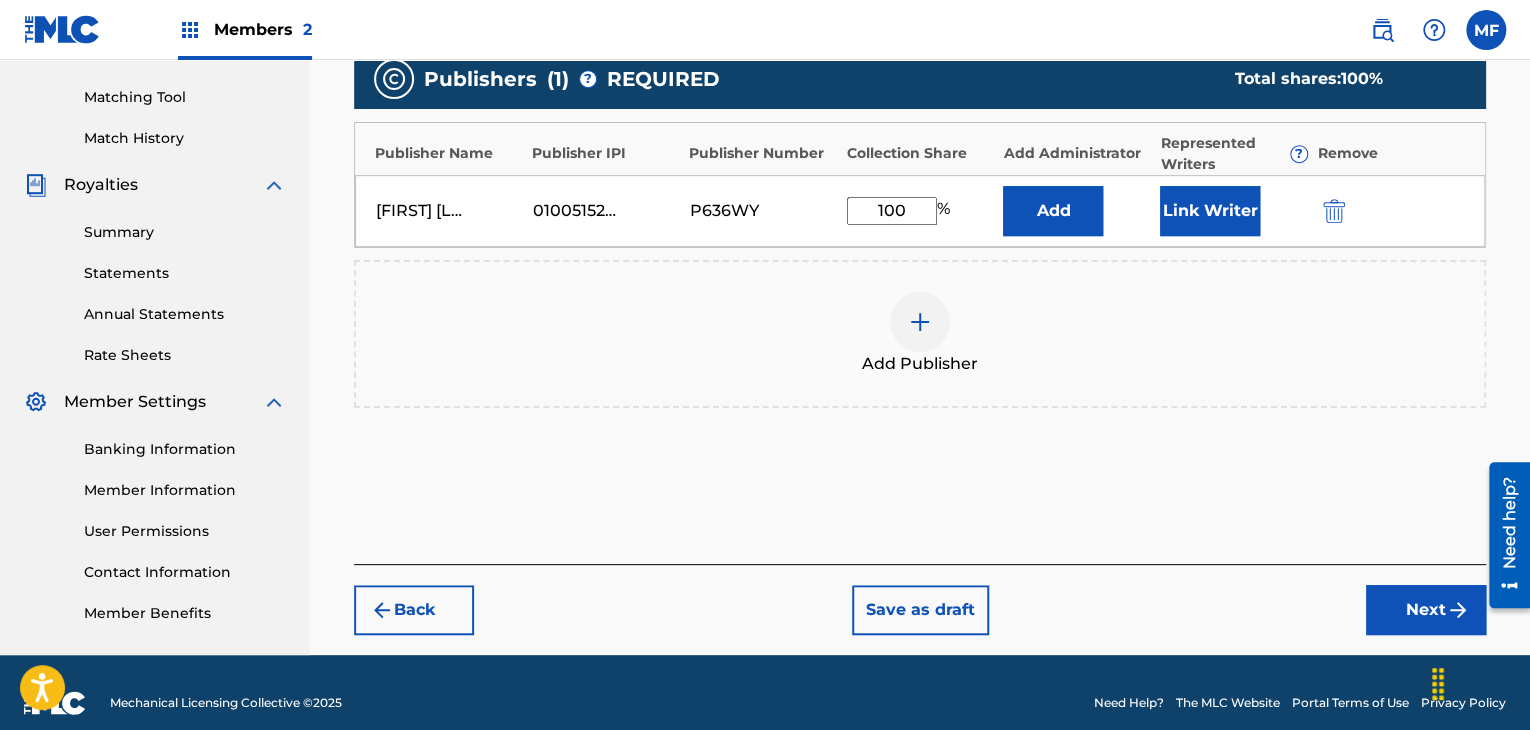 scroll, scrollTop: 500, scrollLeft: 0, axis: vertical 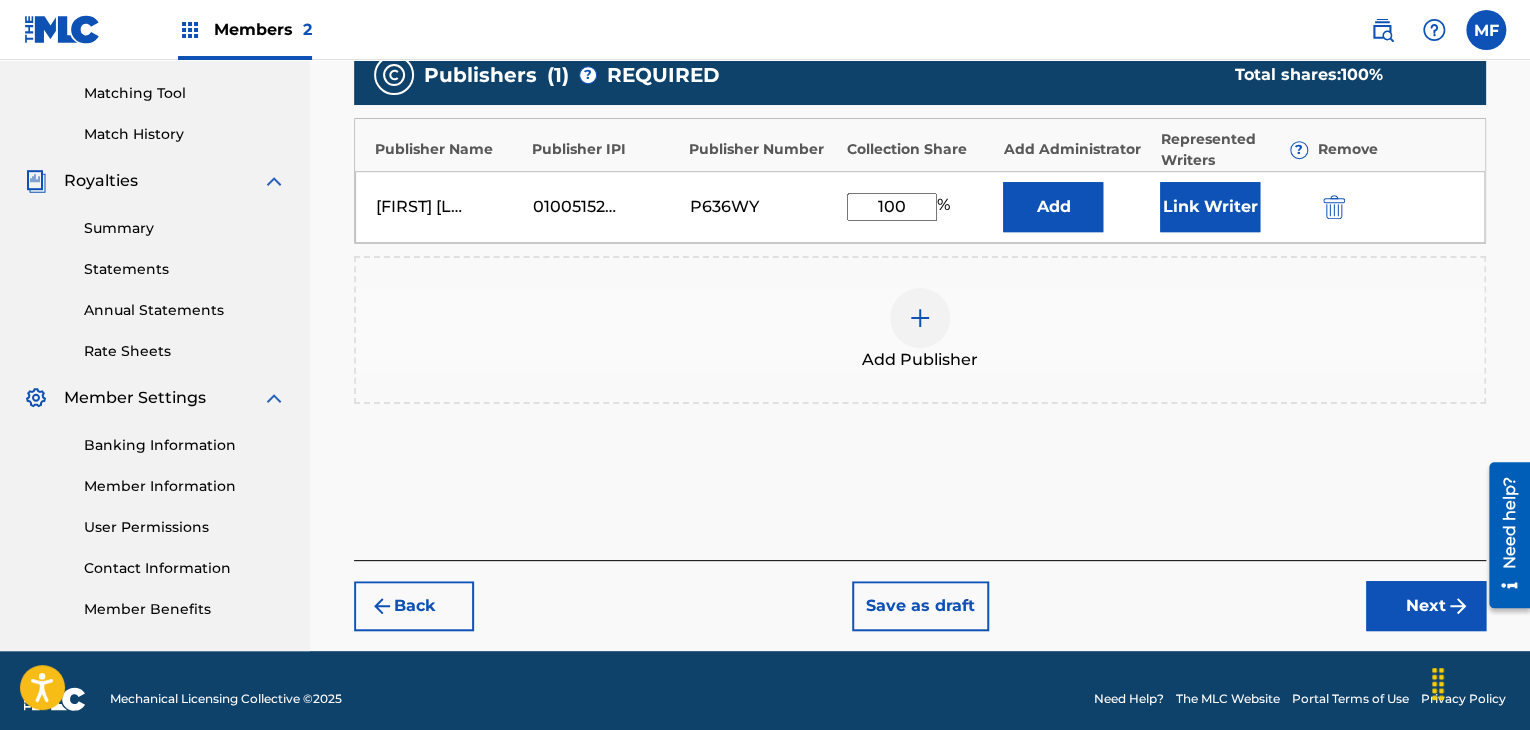 type on "100" 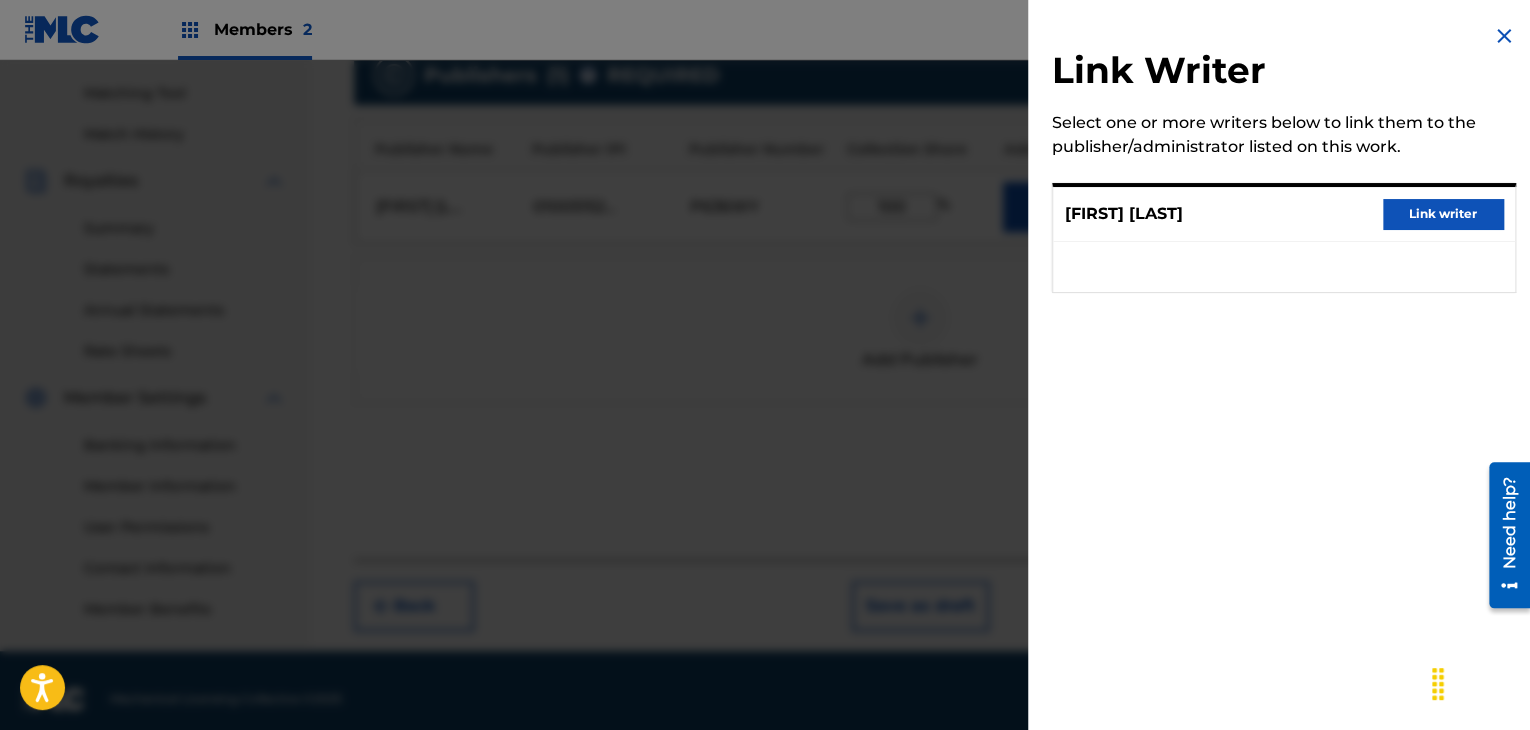 click on "Link writer" at bounding box center (1443, 214) 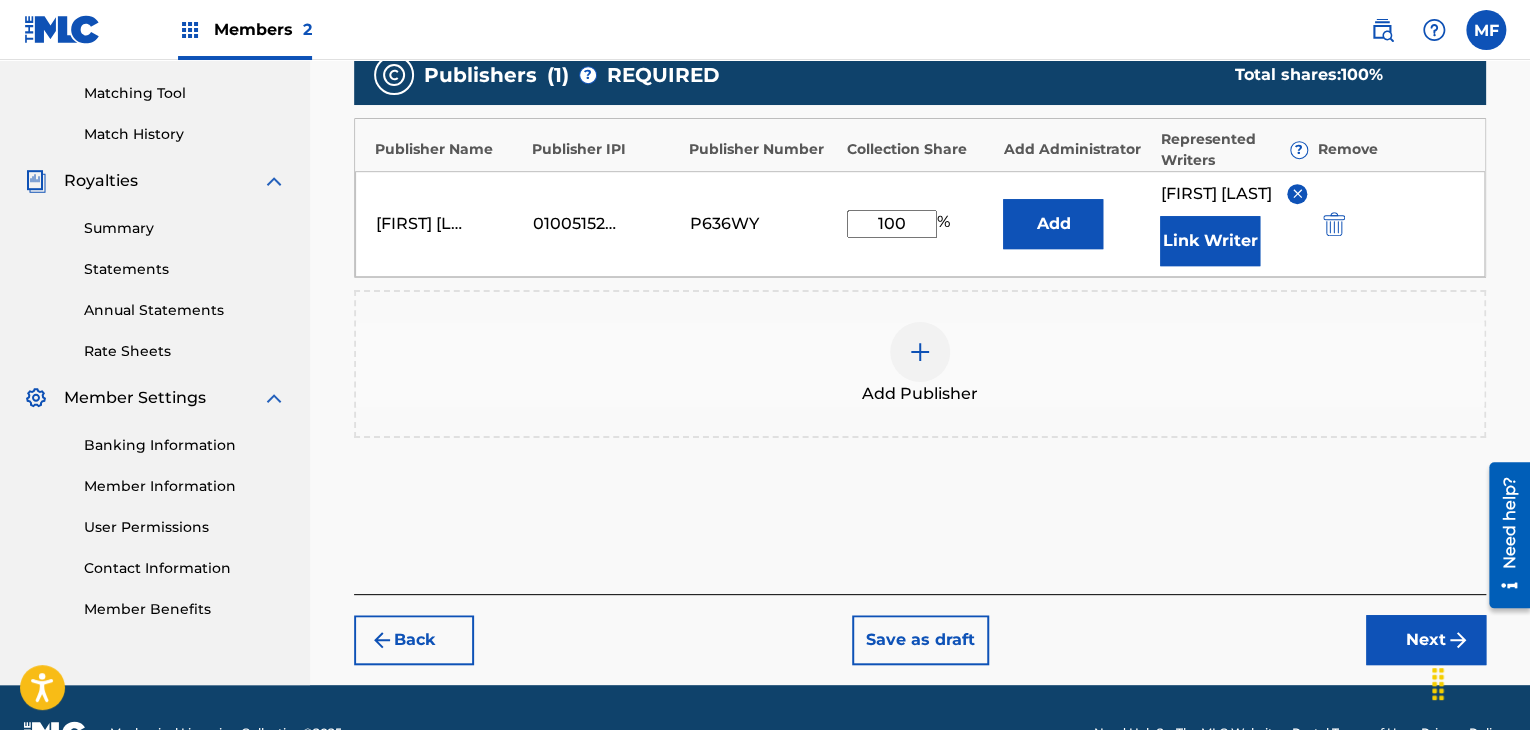 click on "Add" at bounding box center [1053, 224] 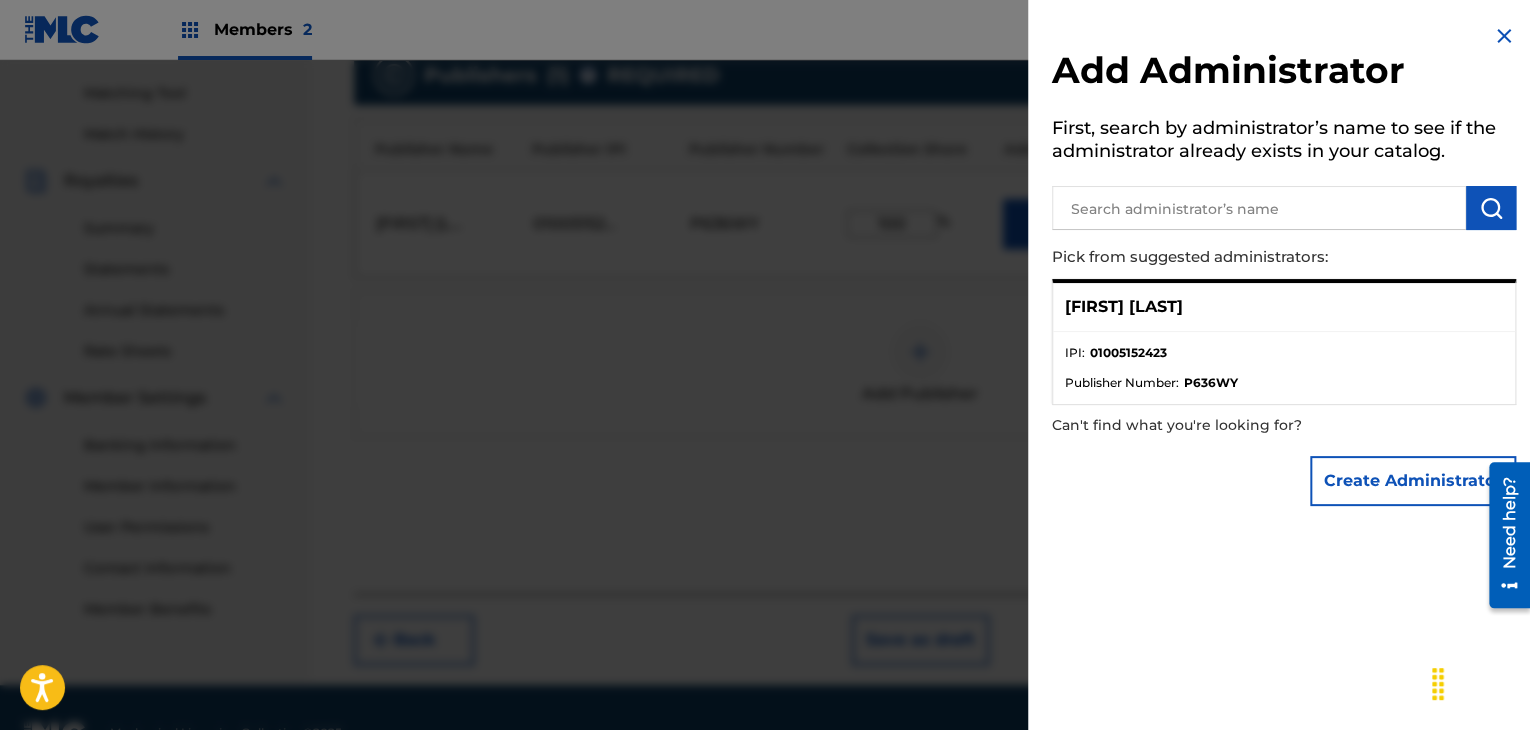 click on "[FIRST] [LAST]" at bounding box center (1284, 307) 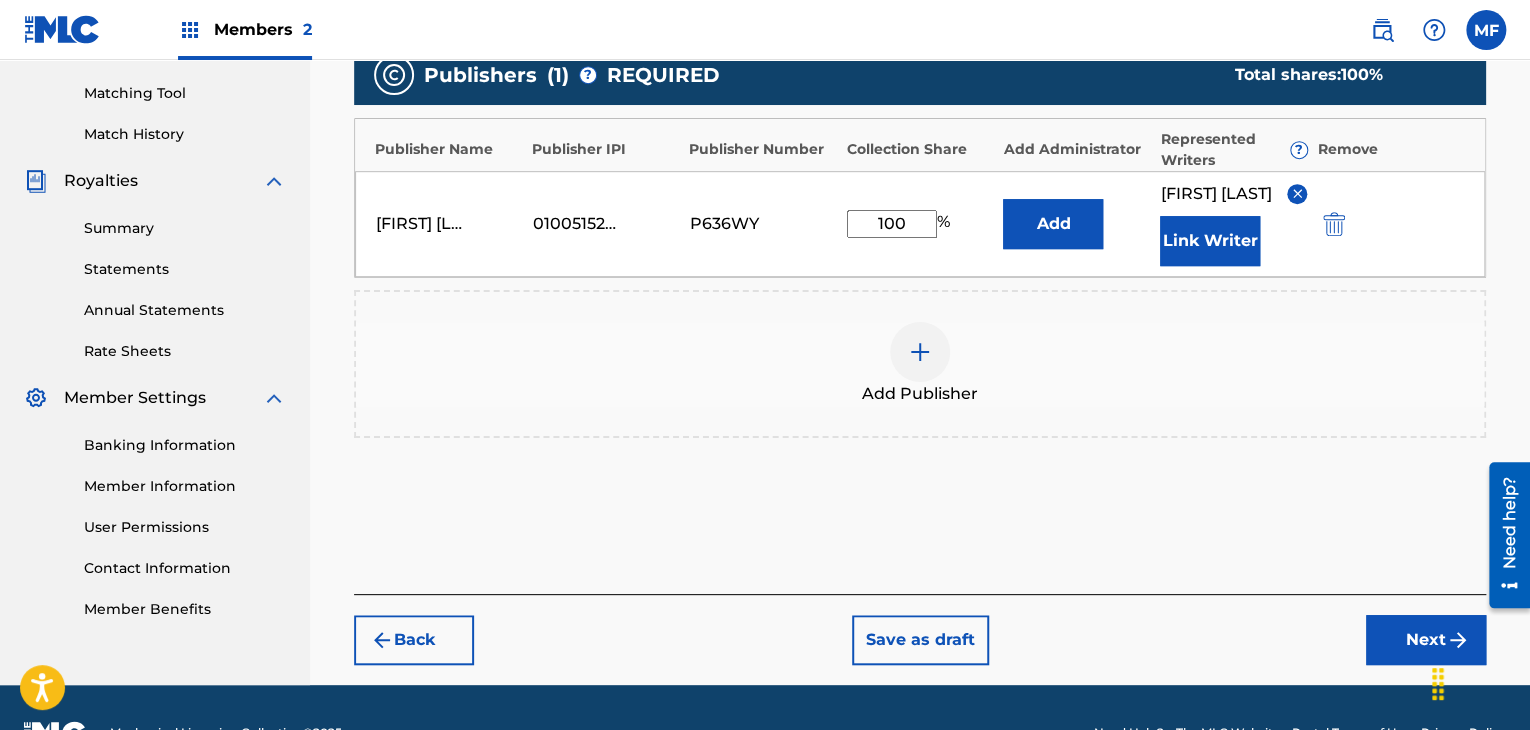 click on "Next" at bounding box center [1426, 640] 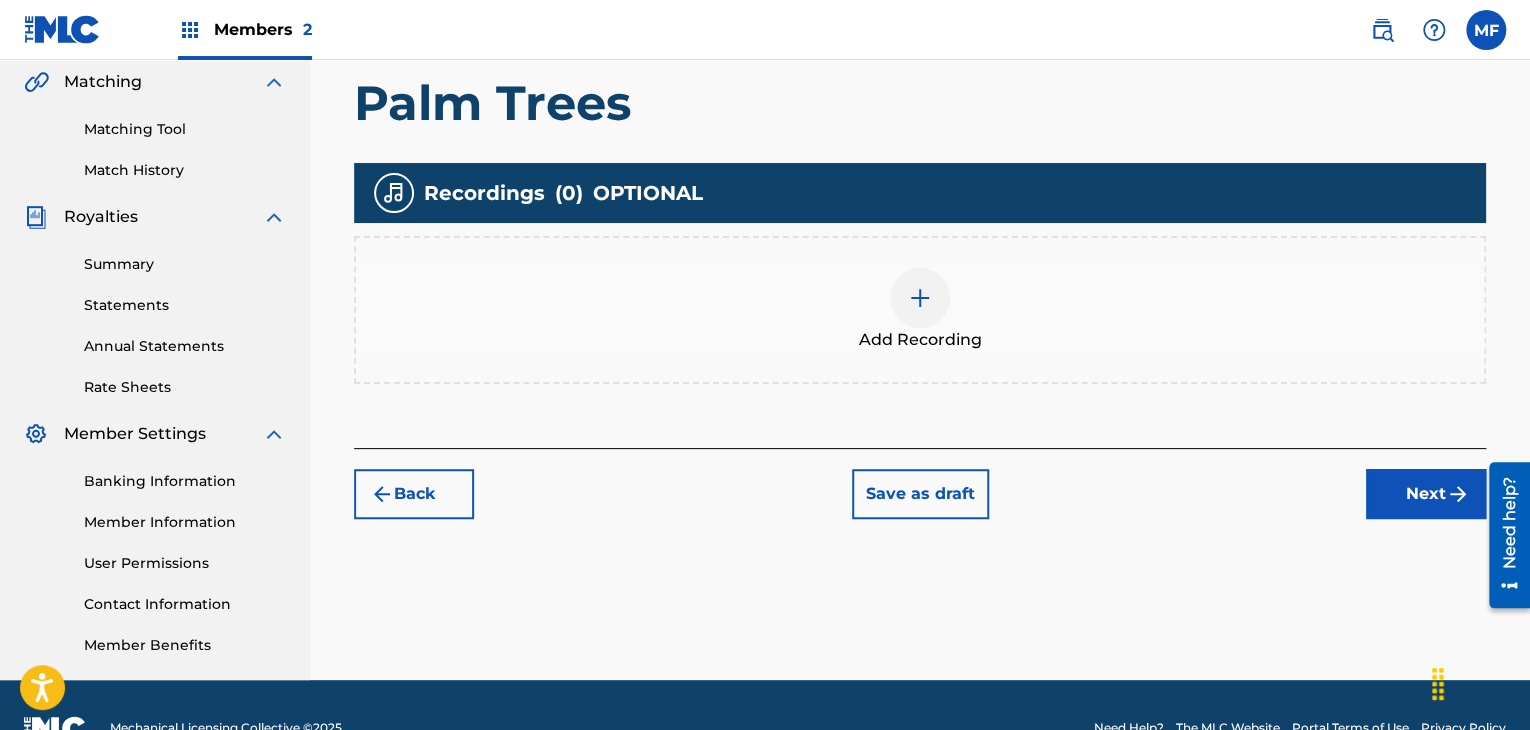 scroll, scrollTop: 471, scrollLeft: 0, axis: vertical 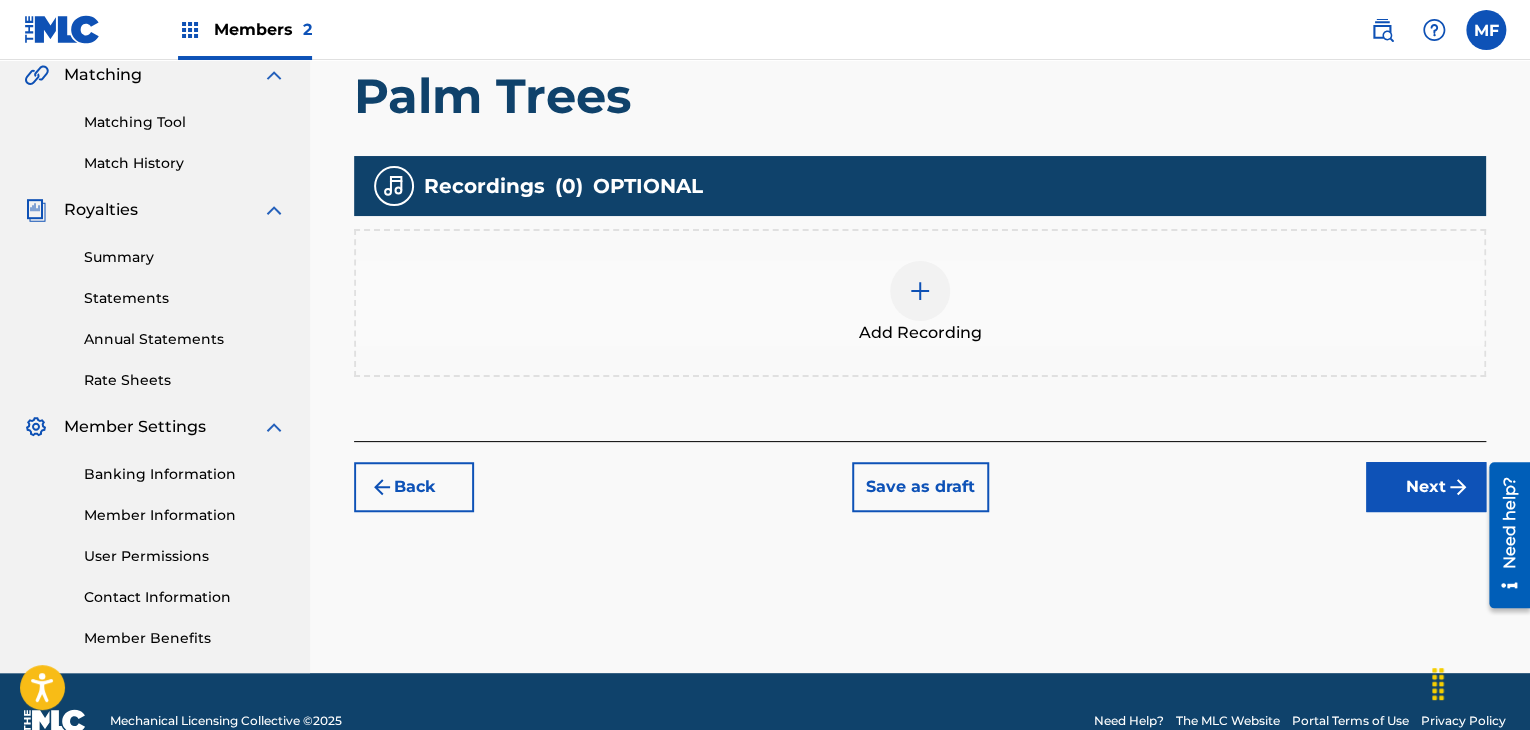 click on "Next" at bounding box center [1426, 487] 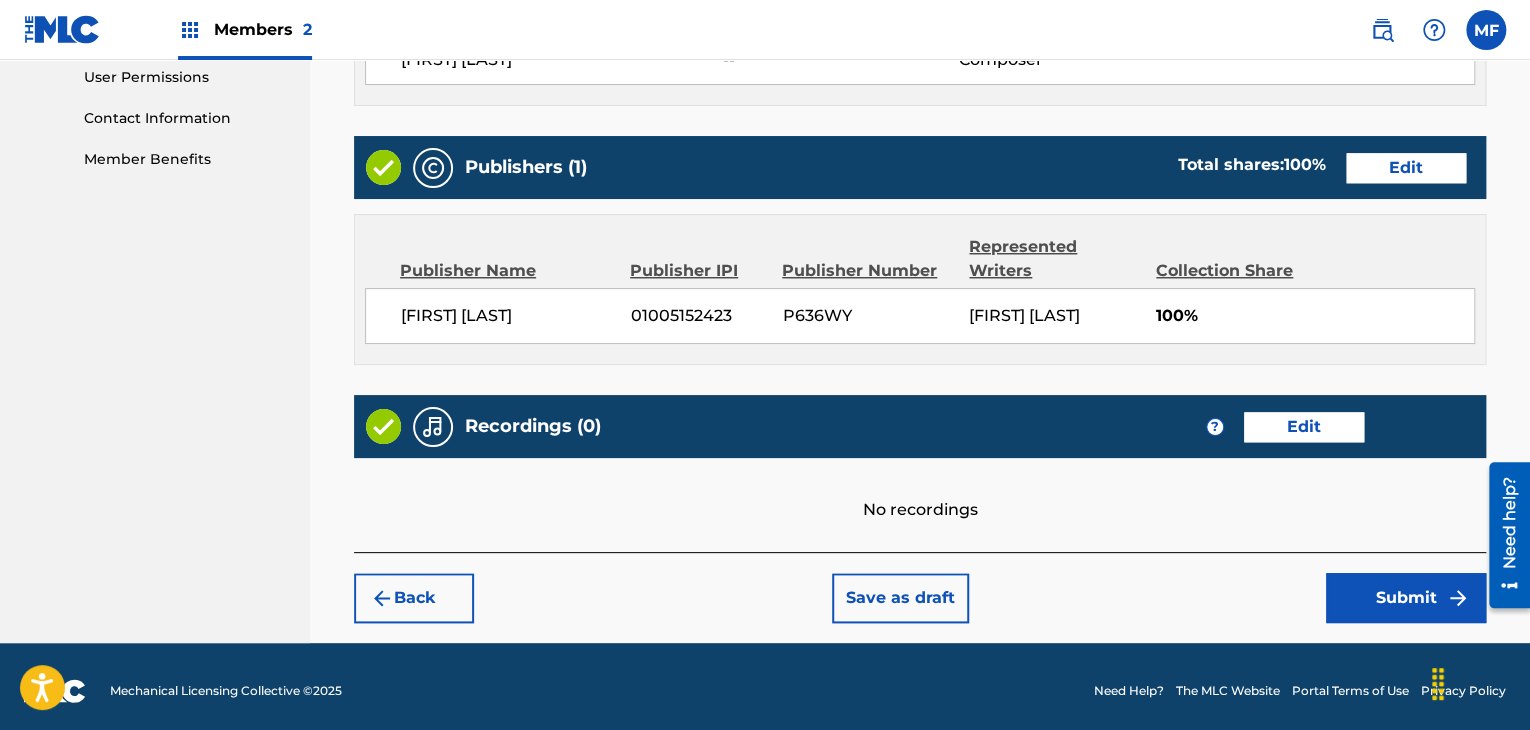 scroll, scrollTop: 957, scrollLeft: 0, axis: vertical 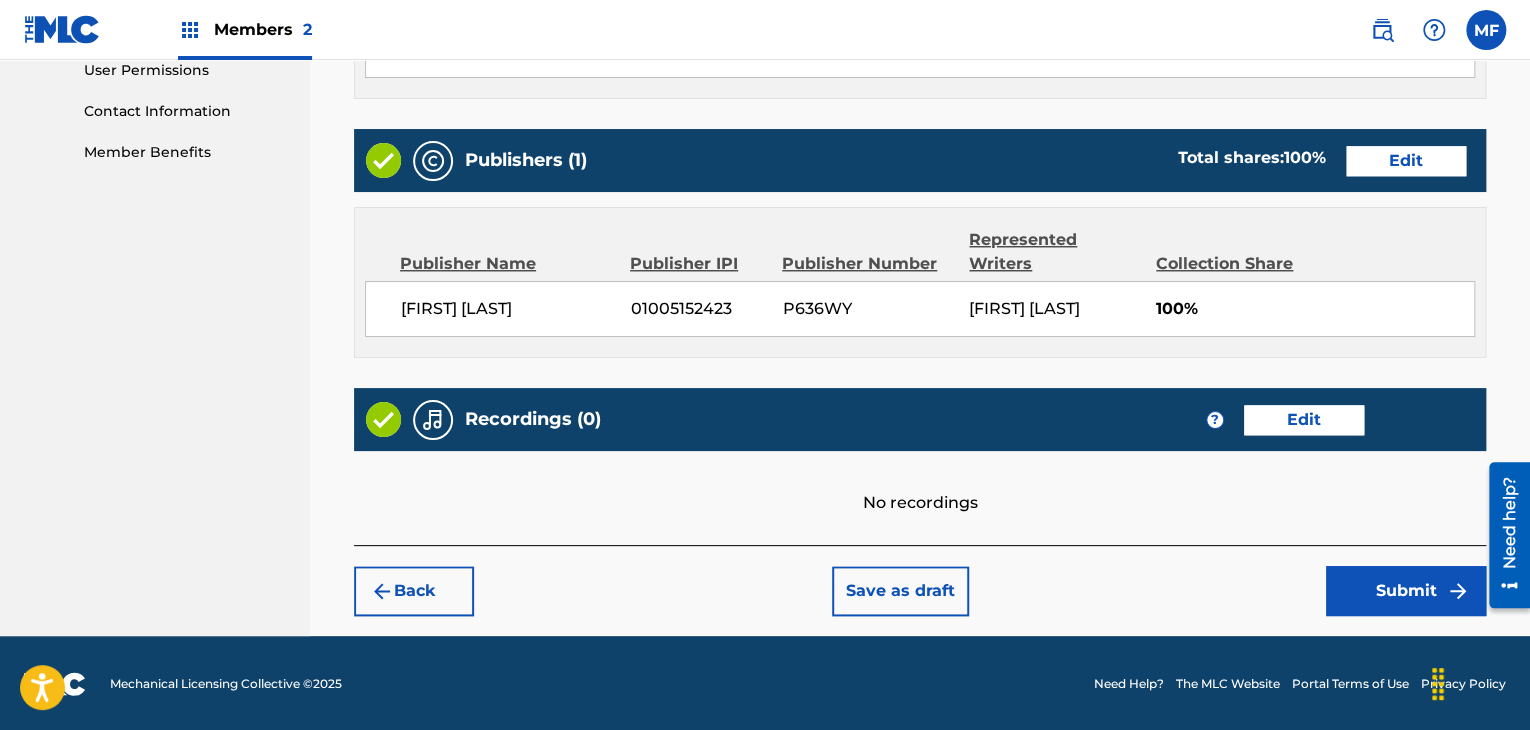 click on "Save as draft" at bounding box center [900, 591] 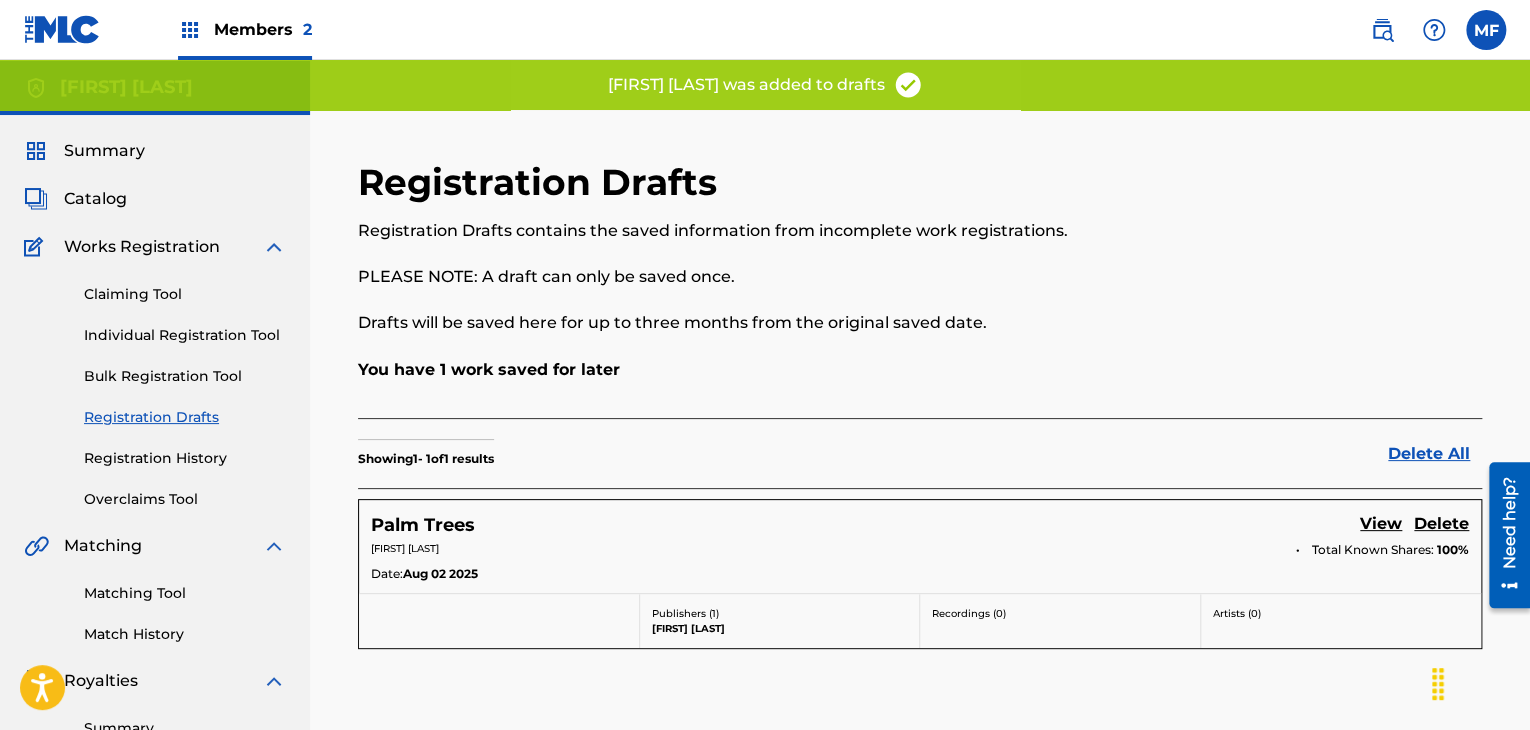 click at bounding box center [1486, 30] 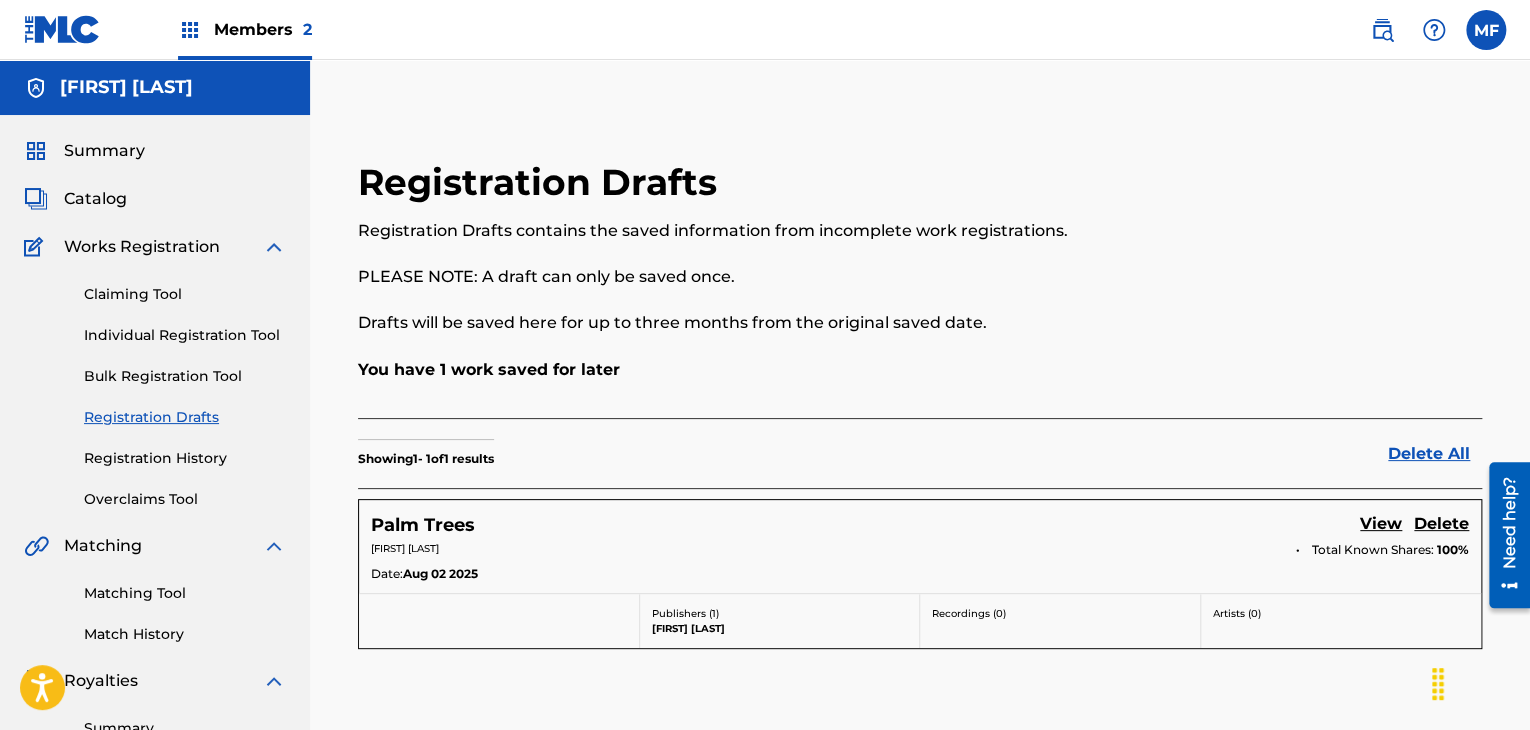 click on "Members    2" at bounding box center (263, 29) 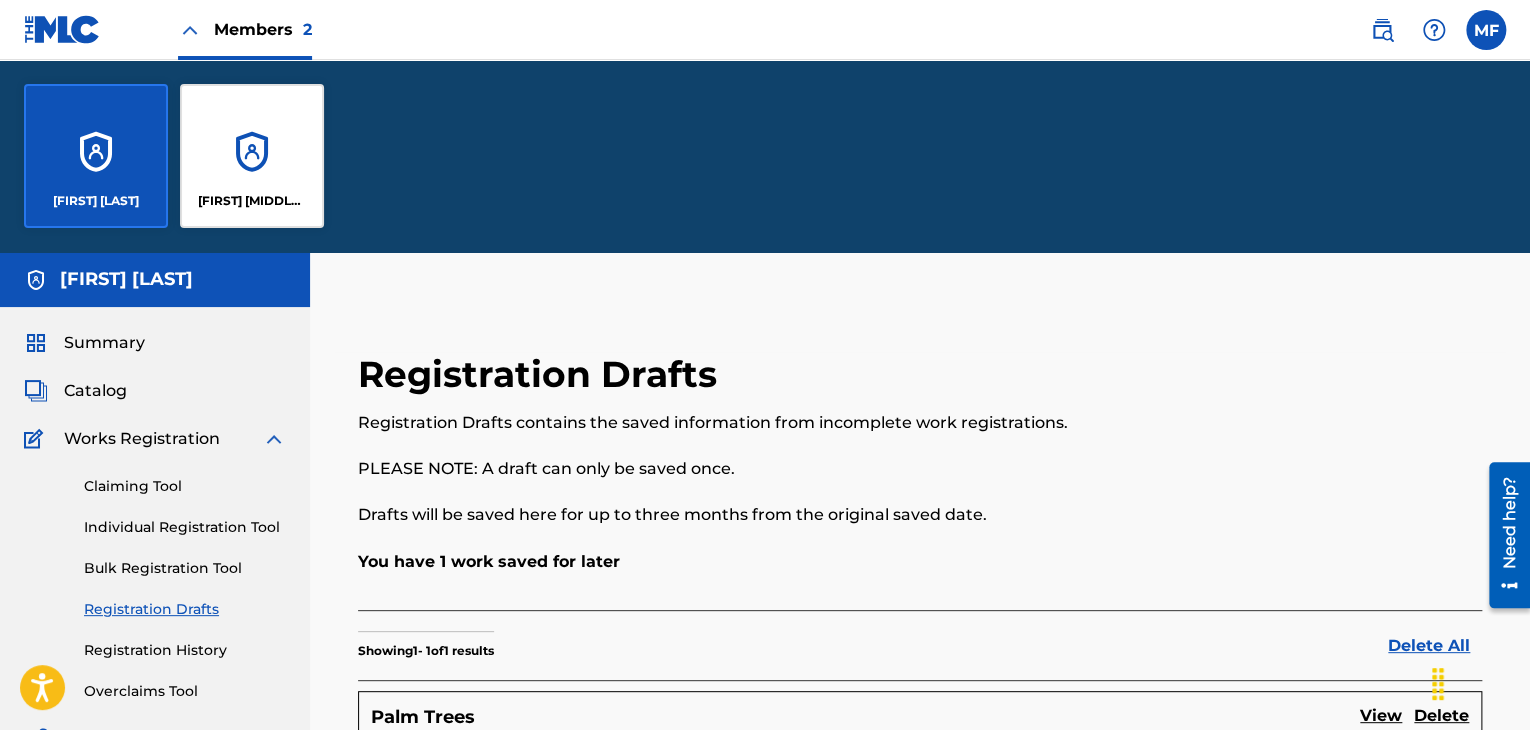 click on "[FIRST] [MIDDLE] [LAST]" at bounding box center [252, 156] 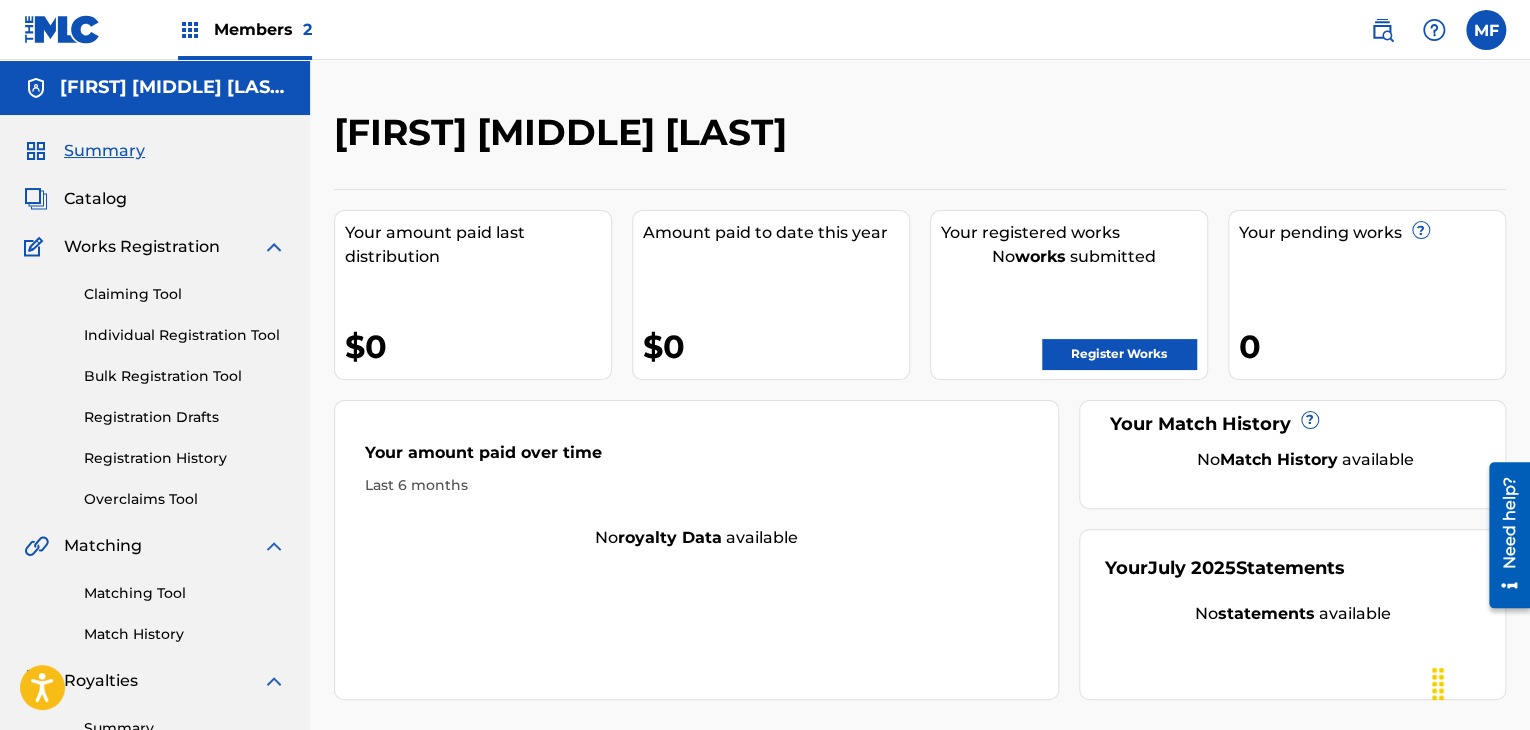 click on "Register Works" at bounding box center (1119, 354) 